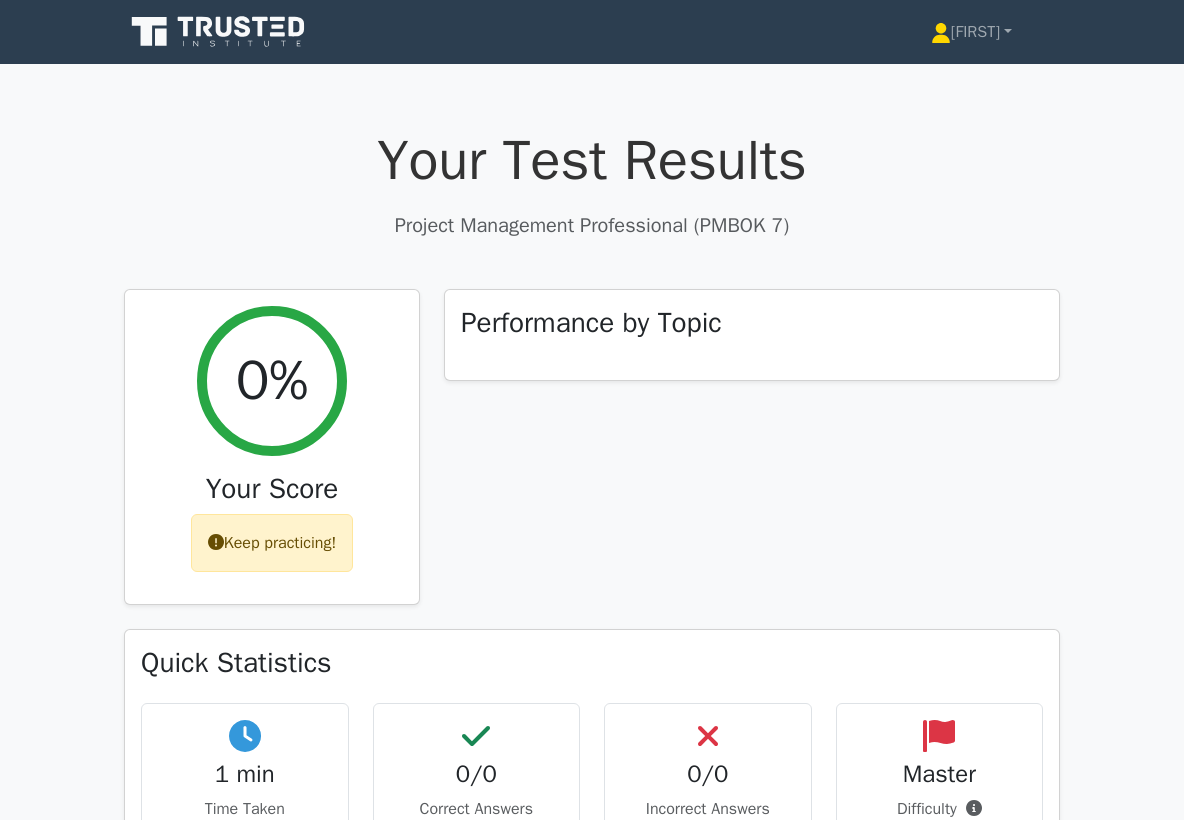 scroll, scrollTop: 0, scrollLeft: 0, axis: both 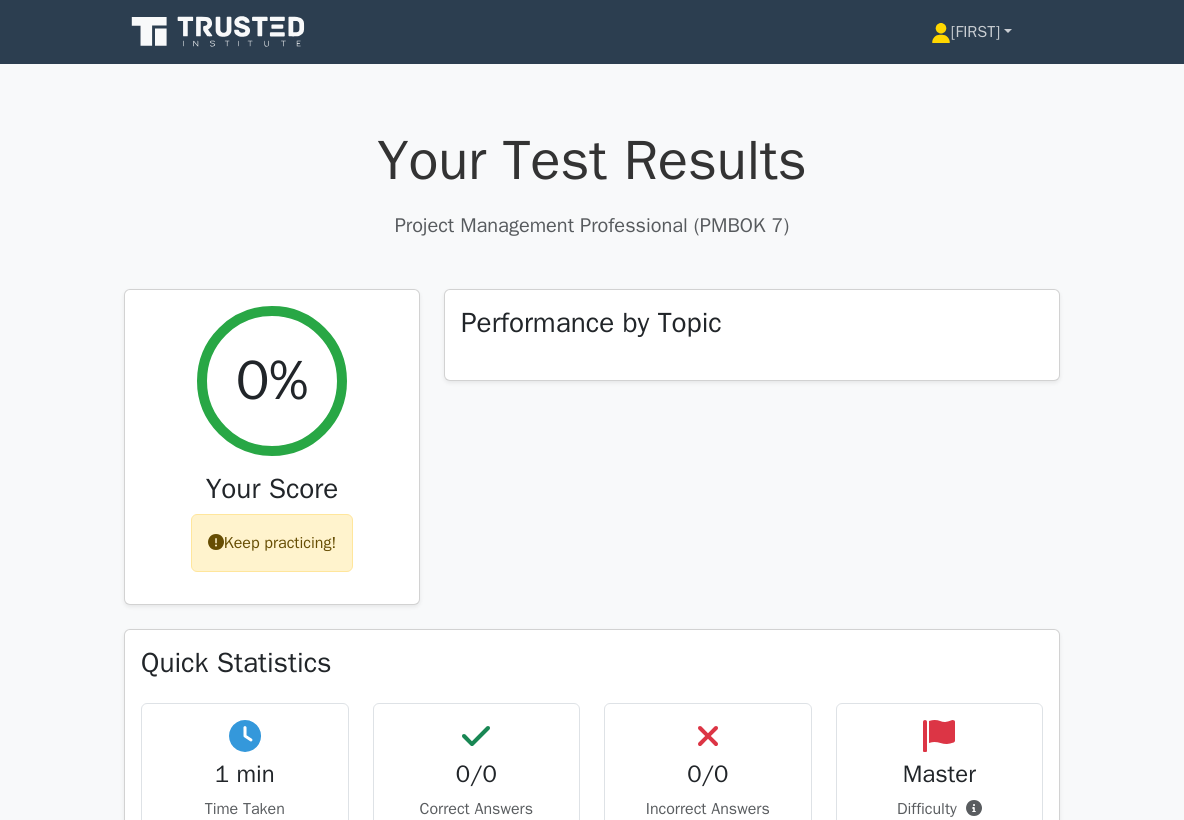 click on "[FIRST]" at bounding box center (971, 32) 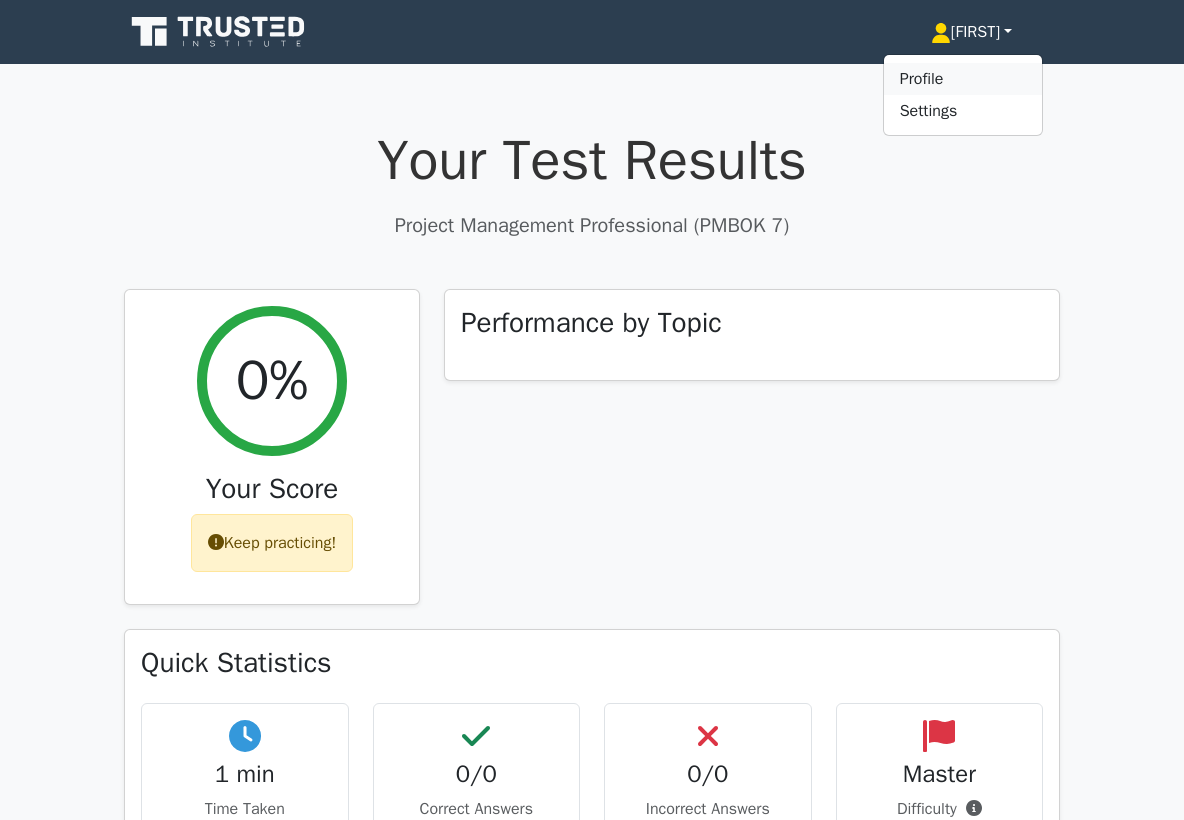 click on "Profile" at bounding box center [963, 79] 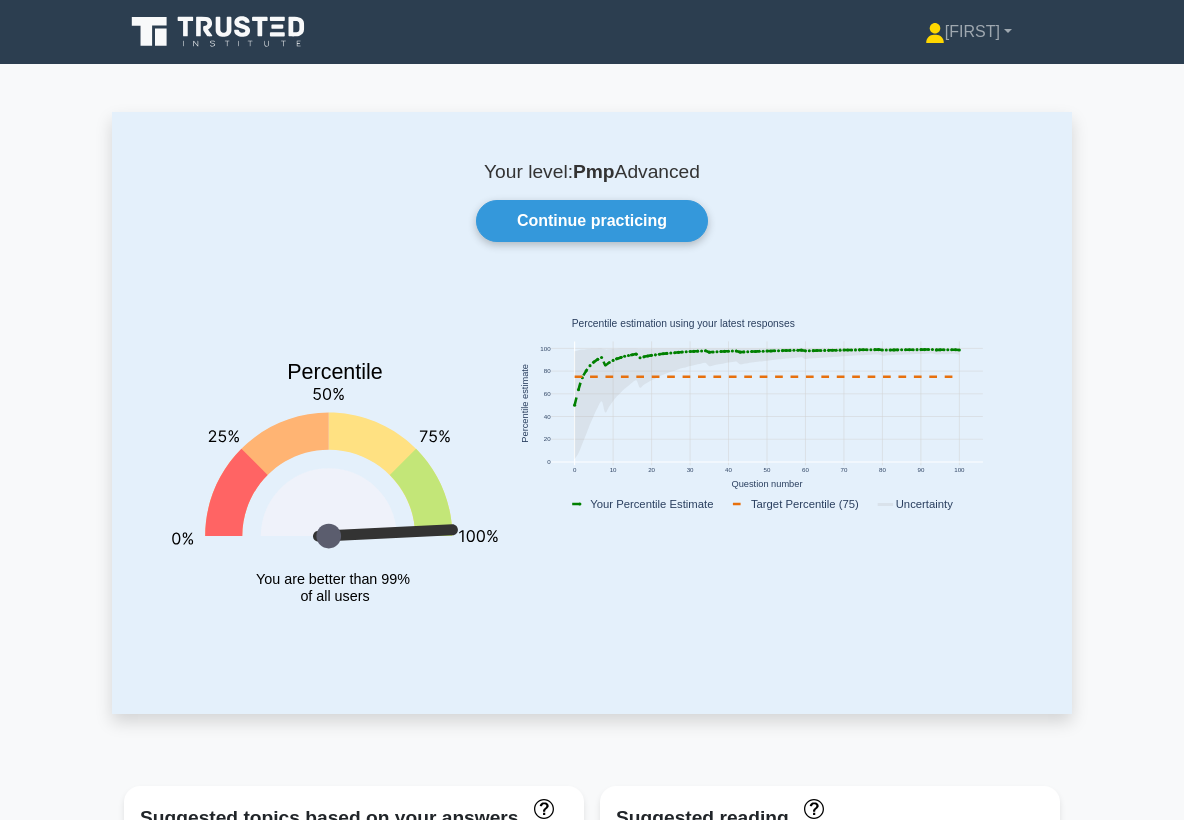 scroll, scrollTop: 0, scrollLeft: 0, axis: both 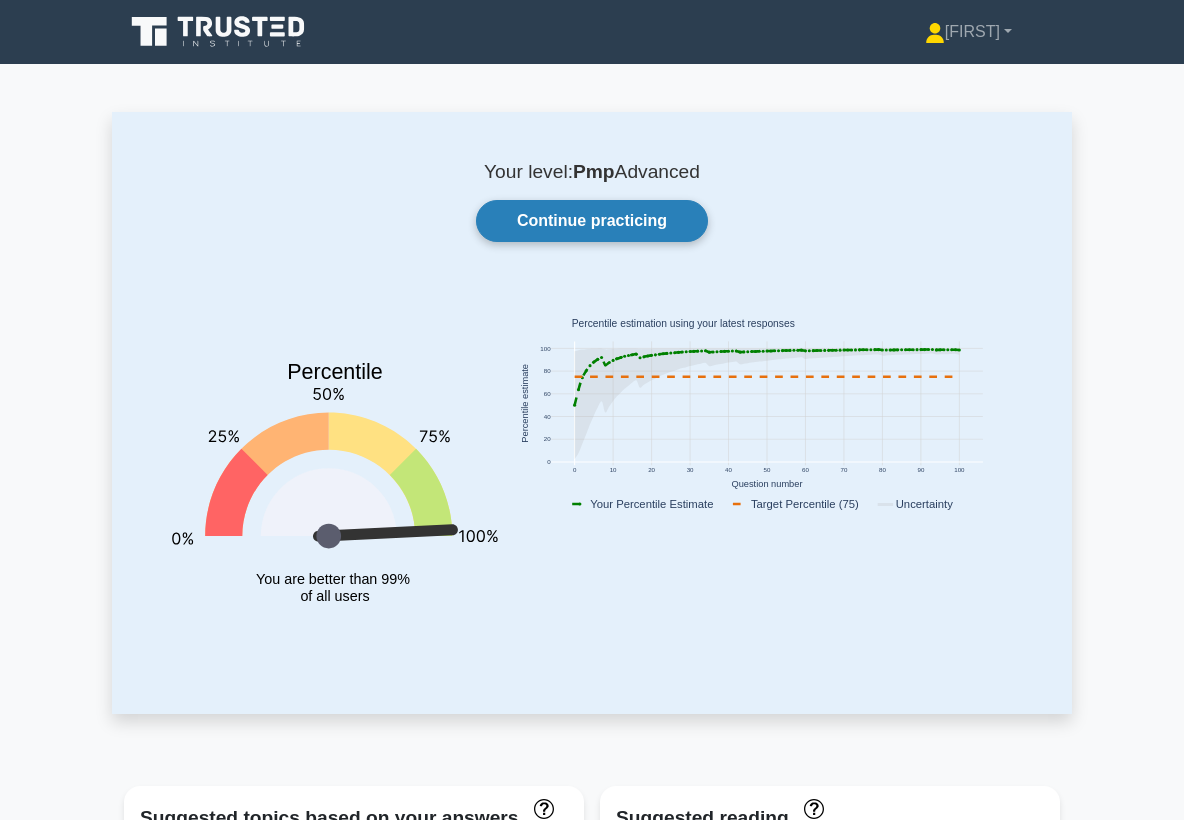 click on "Continue practicing" at bounding box center [592, 221] 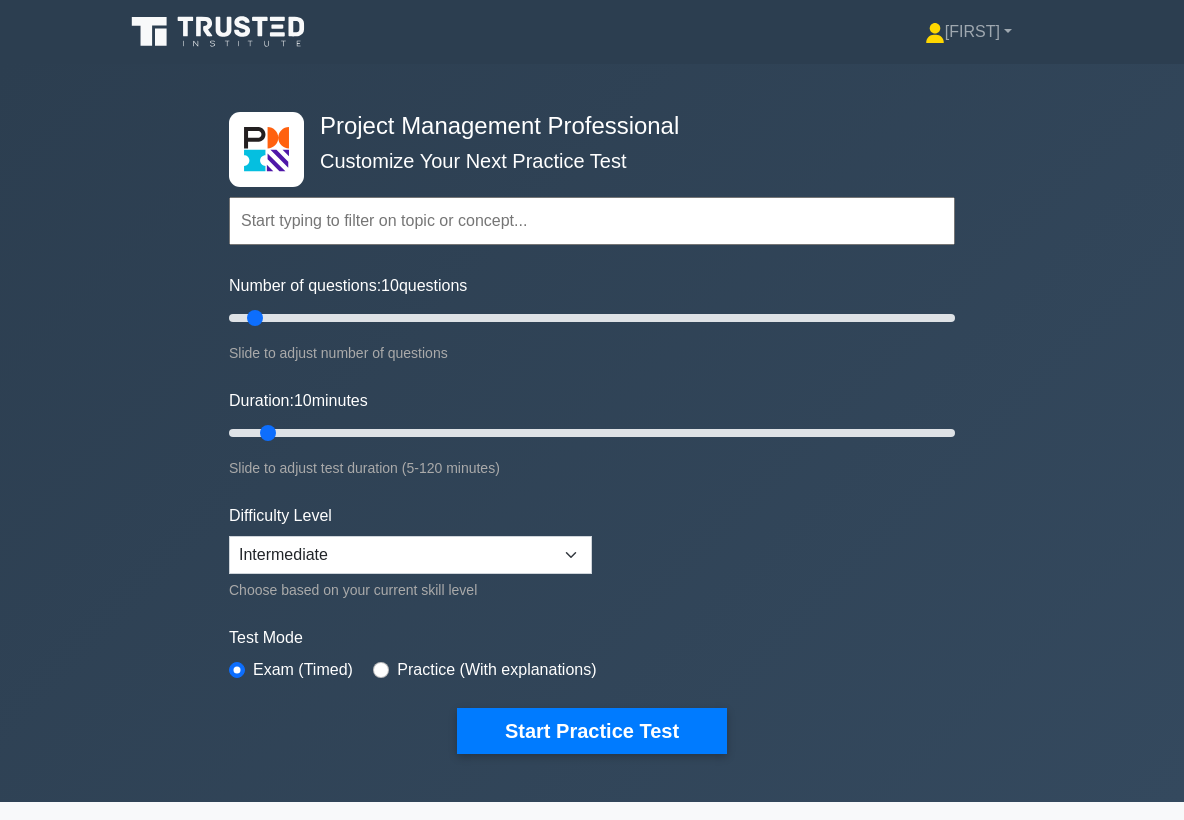 scroll, scrollTop: 0, scrollLeft: 0, axis: both 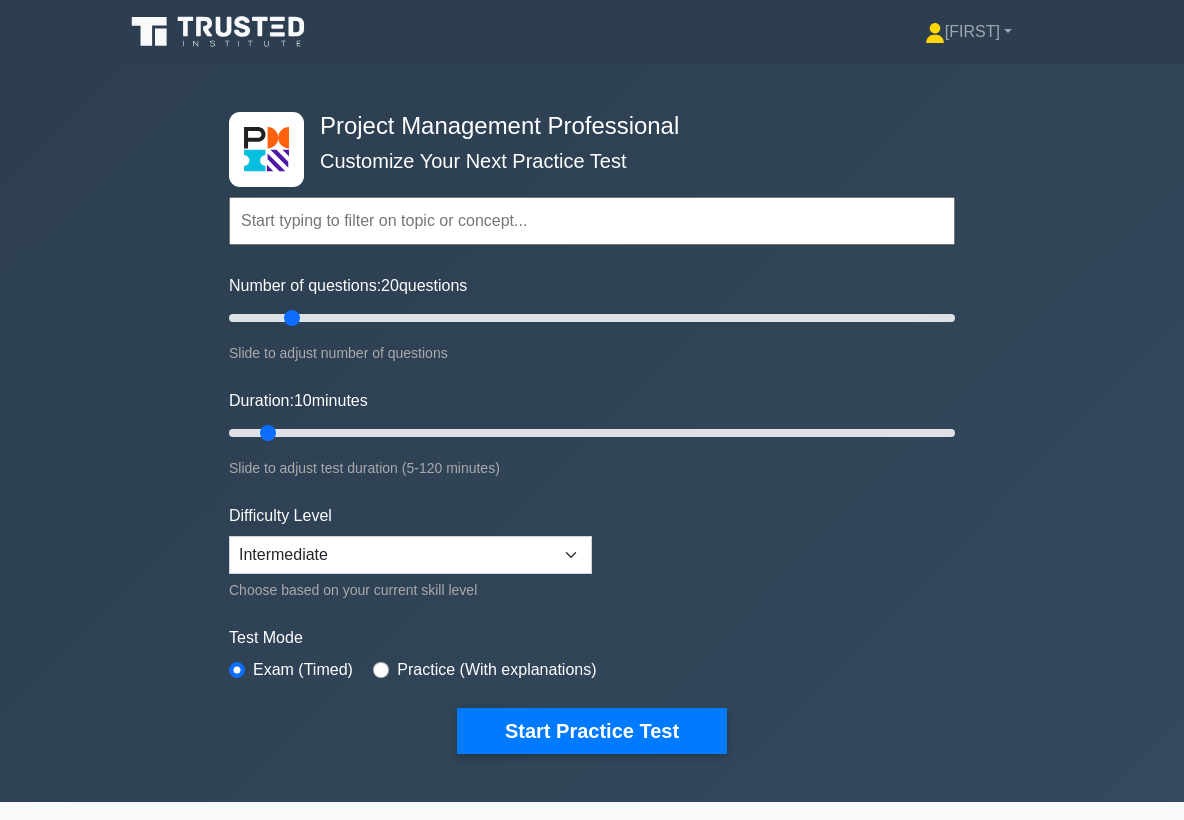 drag, startPoint x: 255, startPoint y: 318, endPoint x: 297, endPoint y: 318, distance: 42 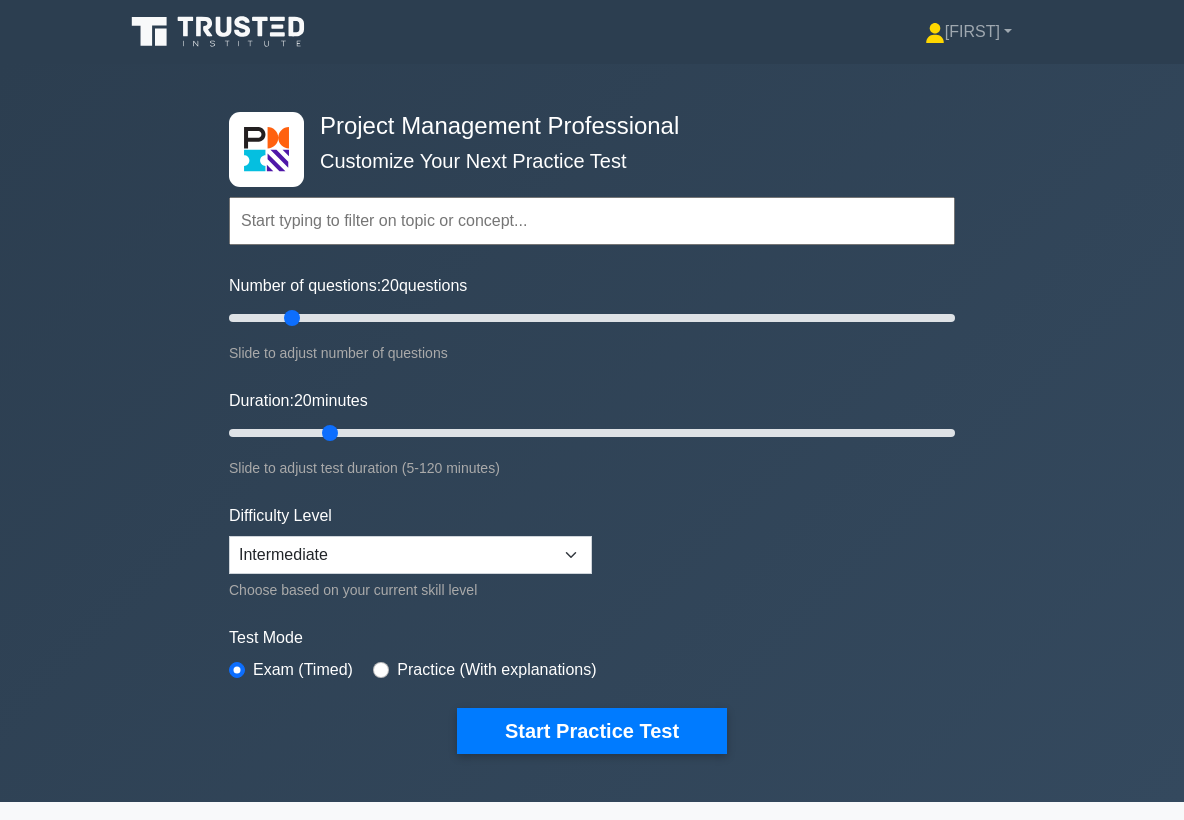 drag, startPoint x: 269, startPoint y: 428, endPoint x: 318, endPoint y: 433, distance: 49.25444 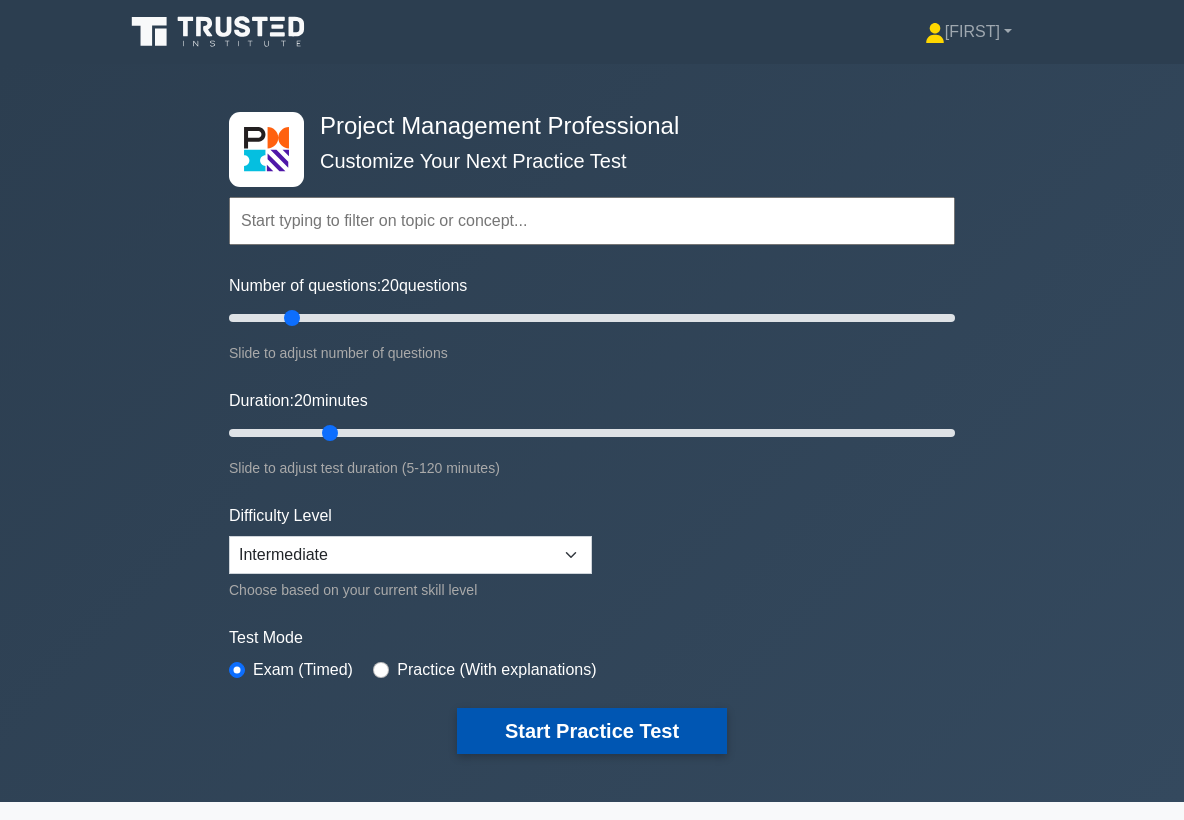 click on "Start Practice Test" at bounding box center (592, 731) 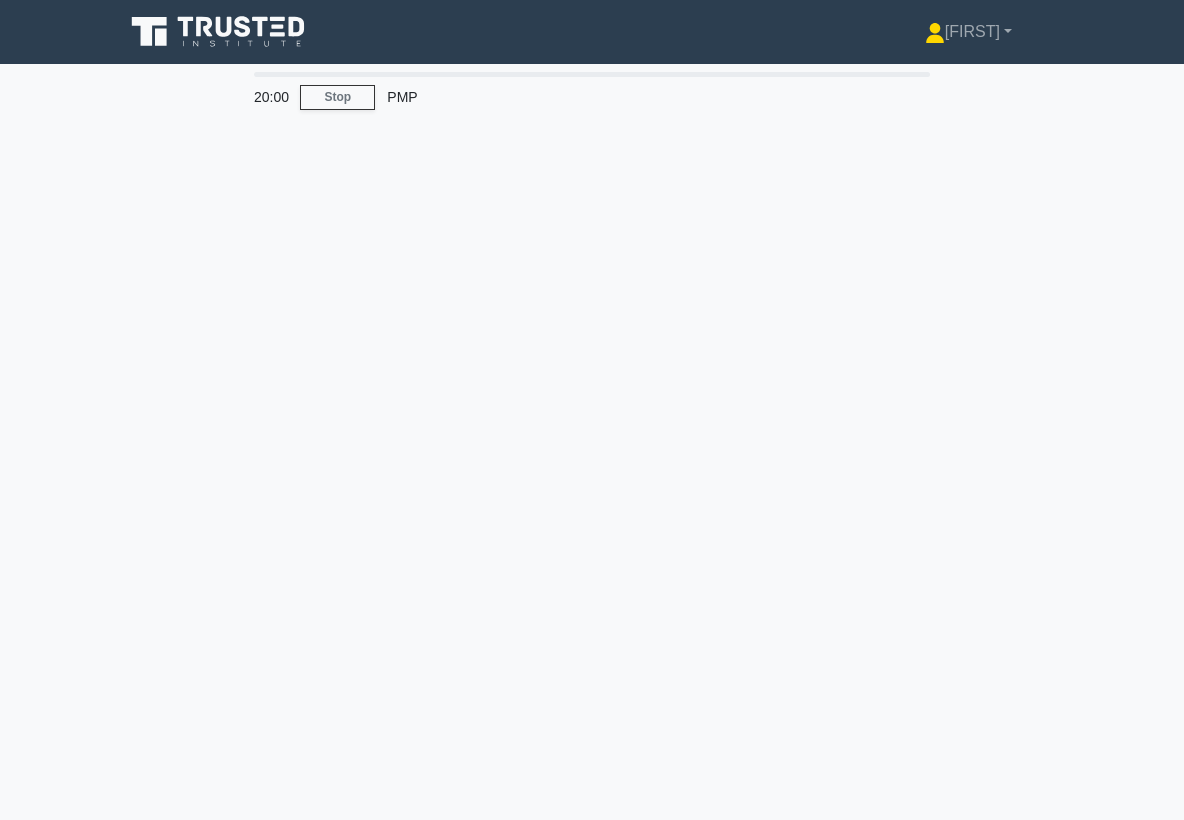 scroll, scrollTop: 0, scrollLeft: 0, axis: both 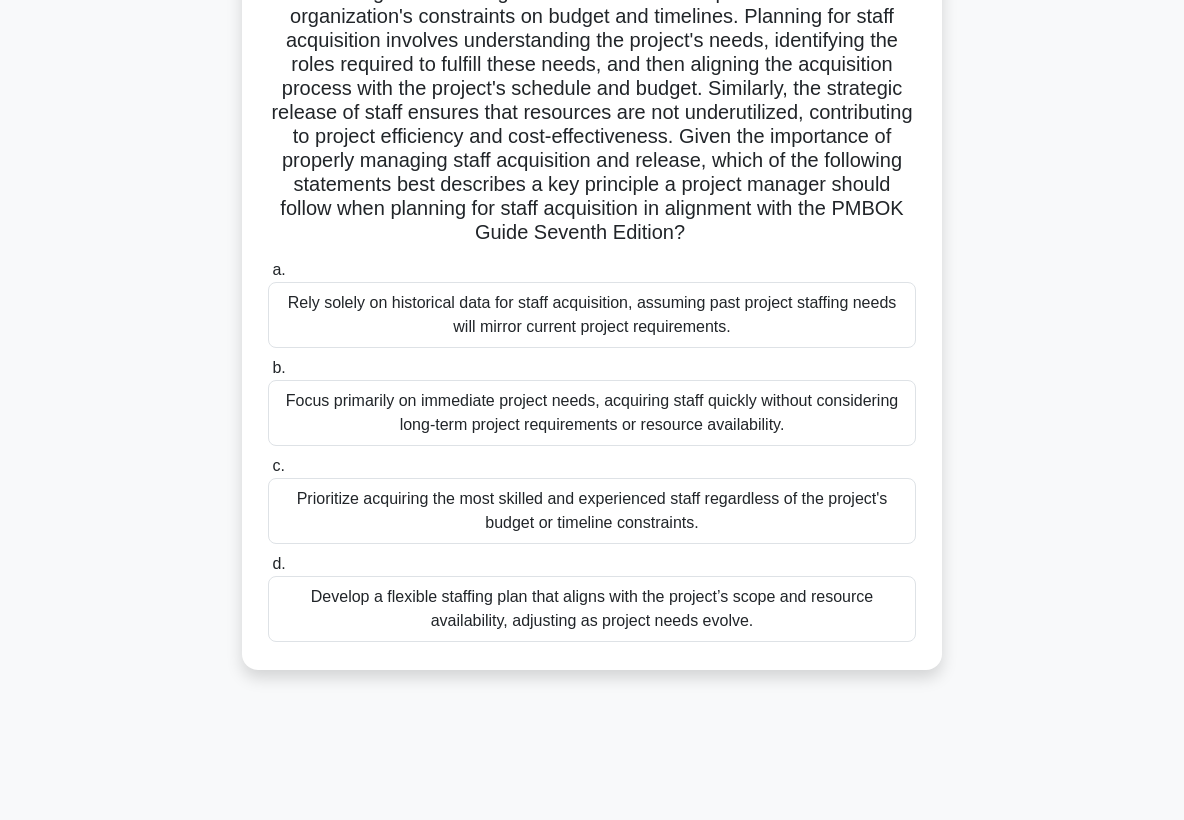 click on "Develop a flexible staffing plan that aligns with the project’s scope and resource availability, adjusting as project needs evolve." at bounding box center (592, 609) 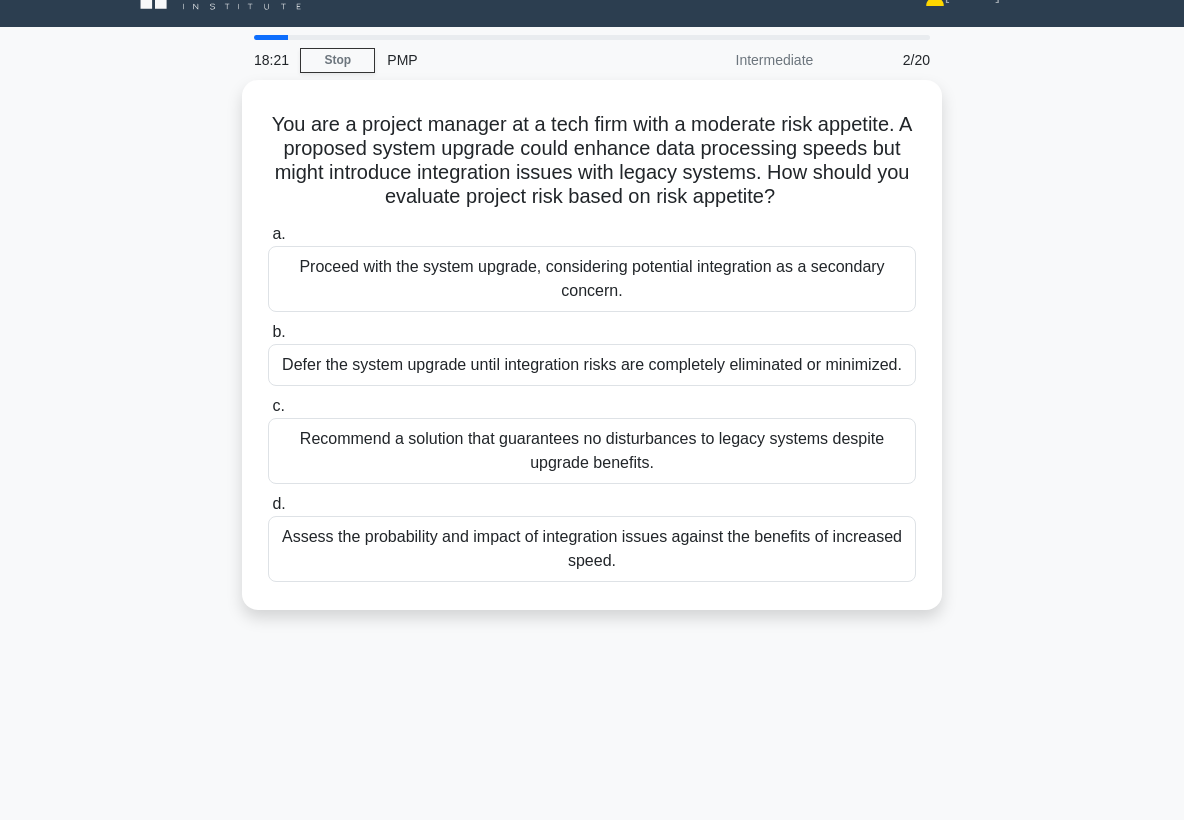 scroll, scrollTop: 0, scrollLeft: 0, axis: both 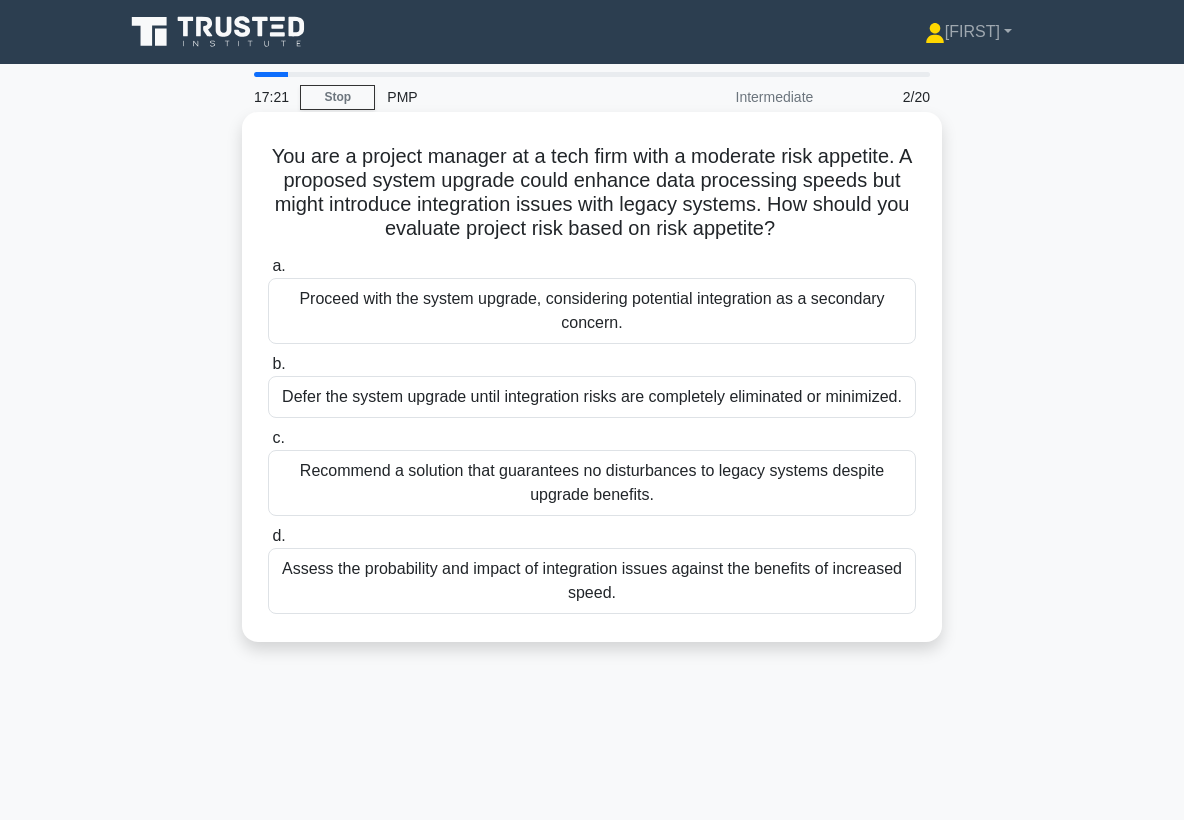 click on "Assess the probability and impact of integration issues against the benefits of increased speed." at bounding box center [592, 581] 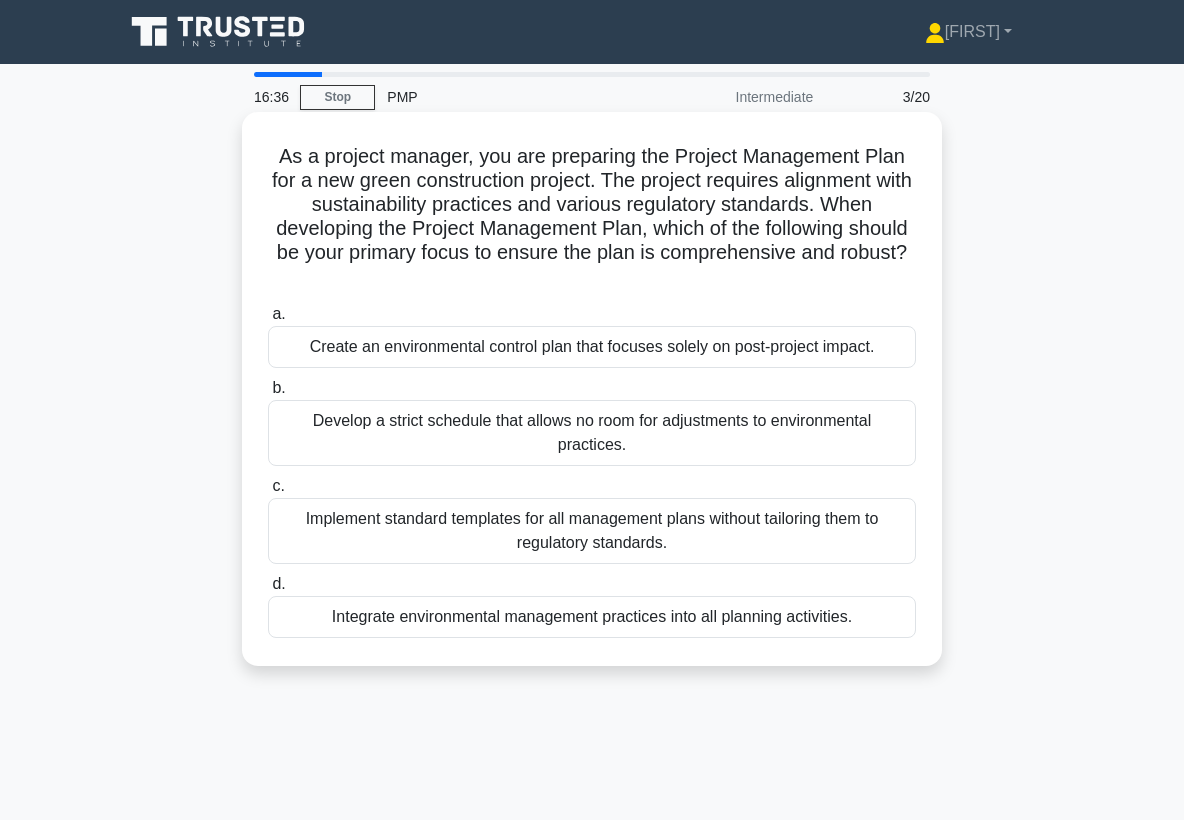 click on "Integrate environmental management practices into all planning activities." at bounding box center [592, 617] 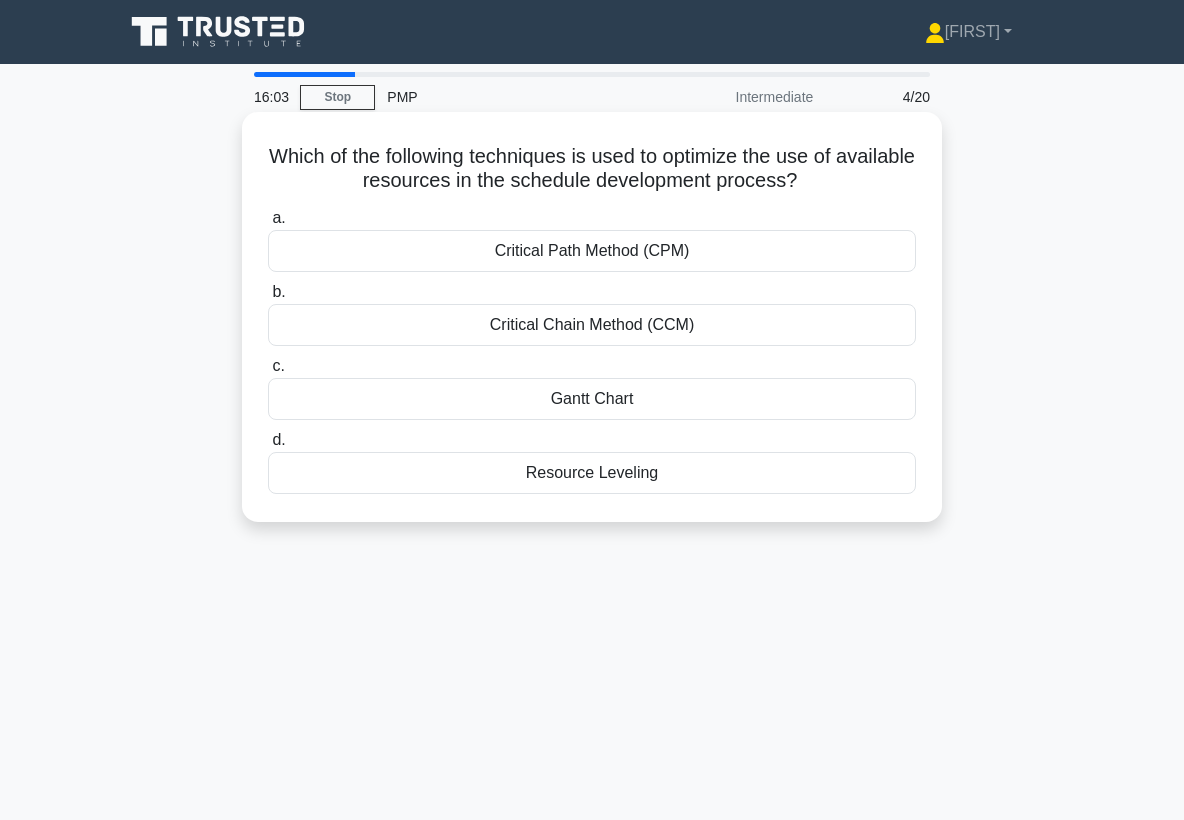 click on "Resource Leveling" at bounding box center [592, 473] 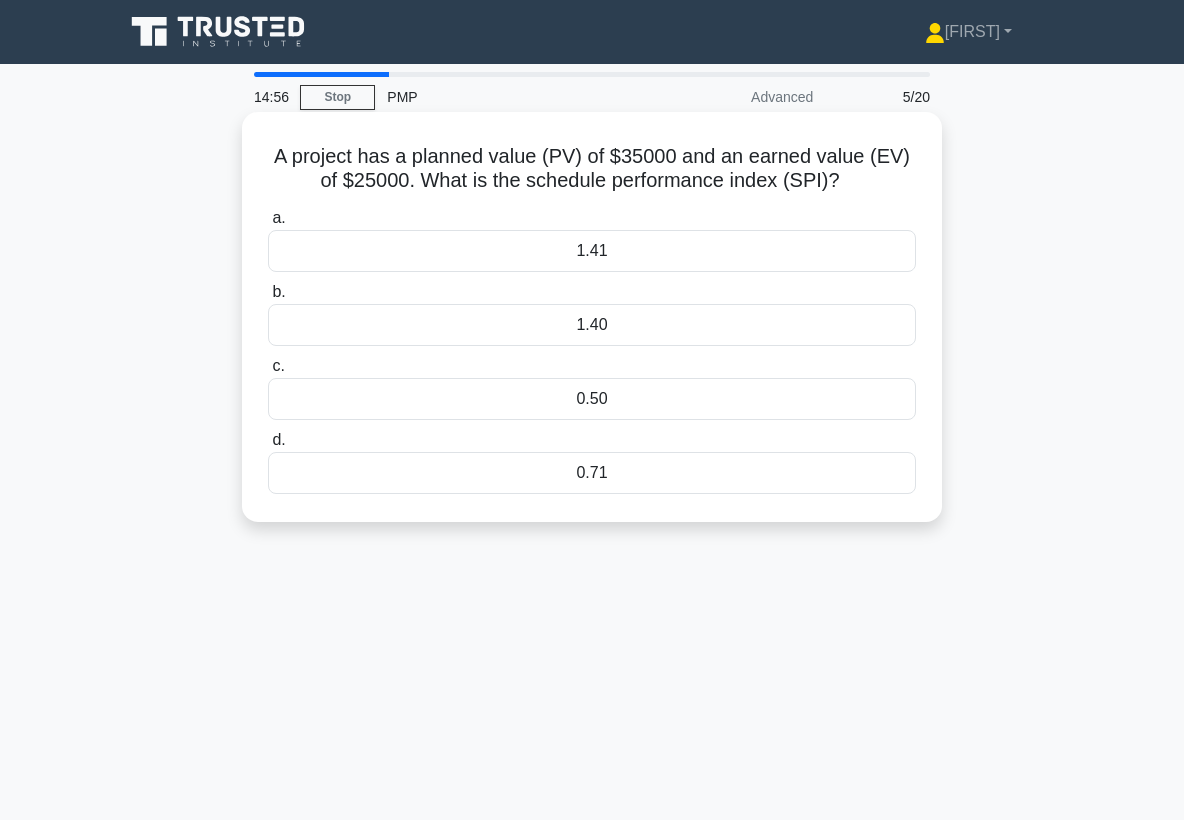 click on "0.71" at bounding box center (592, 473) 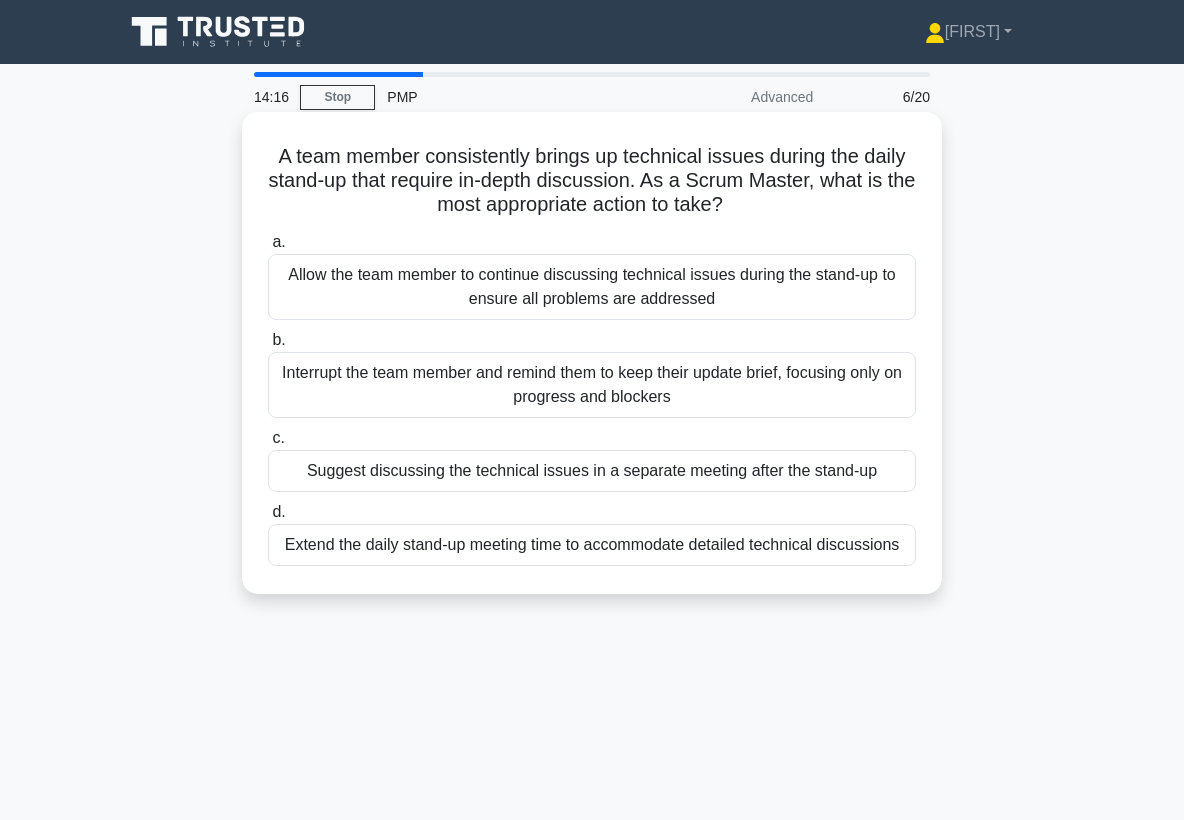 click on "Suggest discussing the technical issues in a separate meeting after the stand-up" at bounding box center (592, 471) 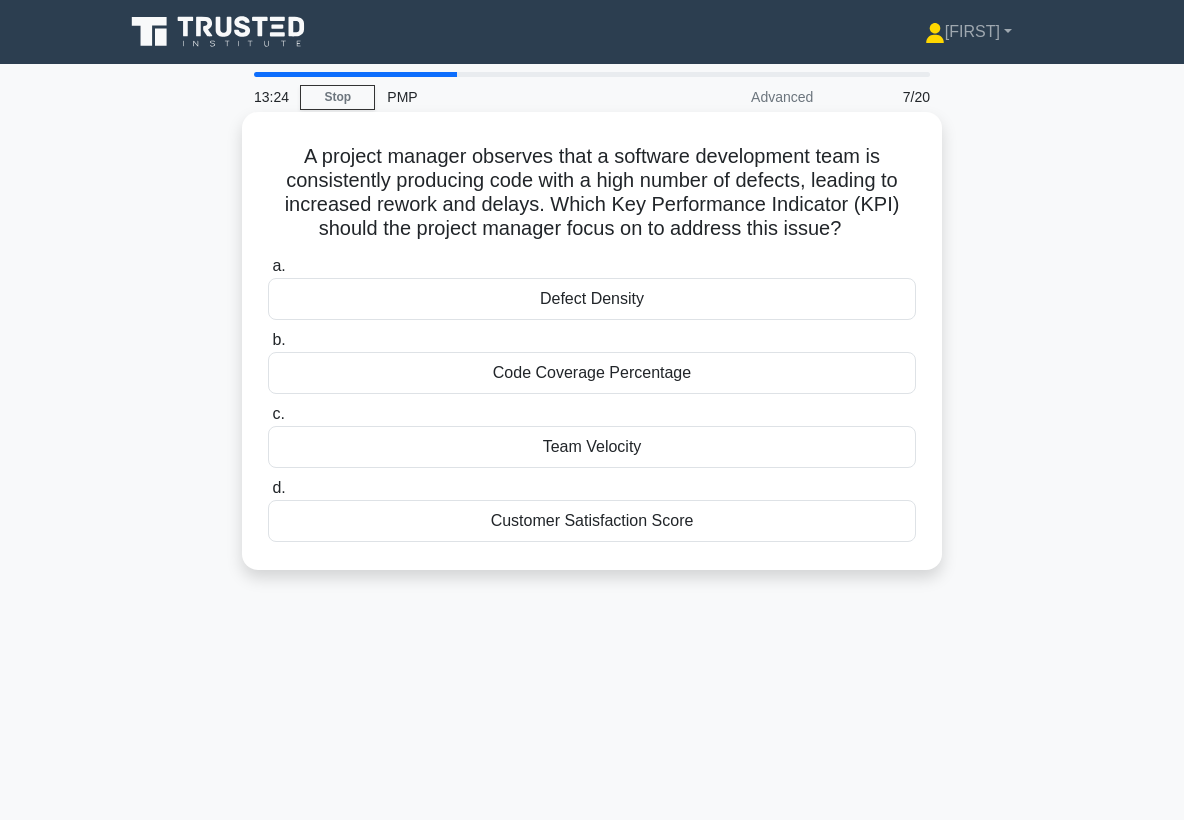 click on "Defect Density" at bounding box center [592, 299] 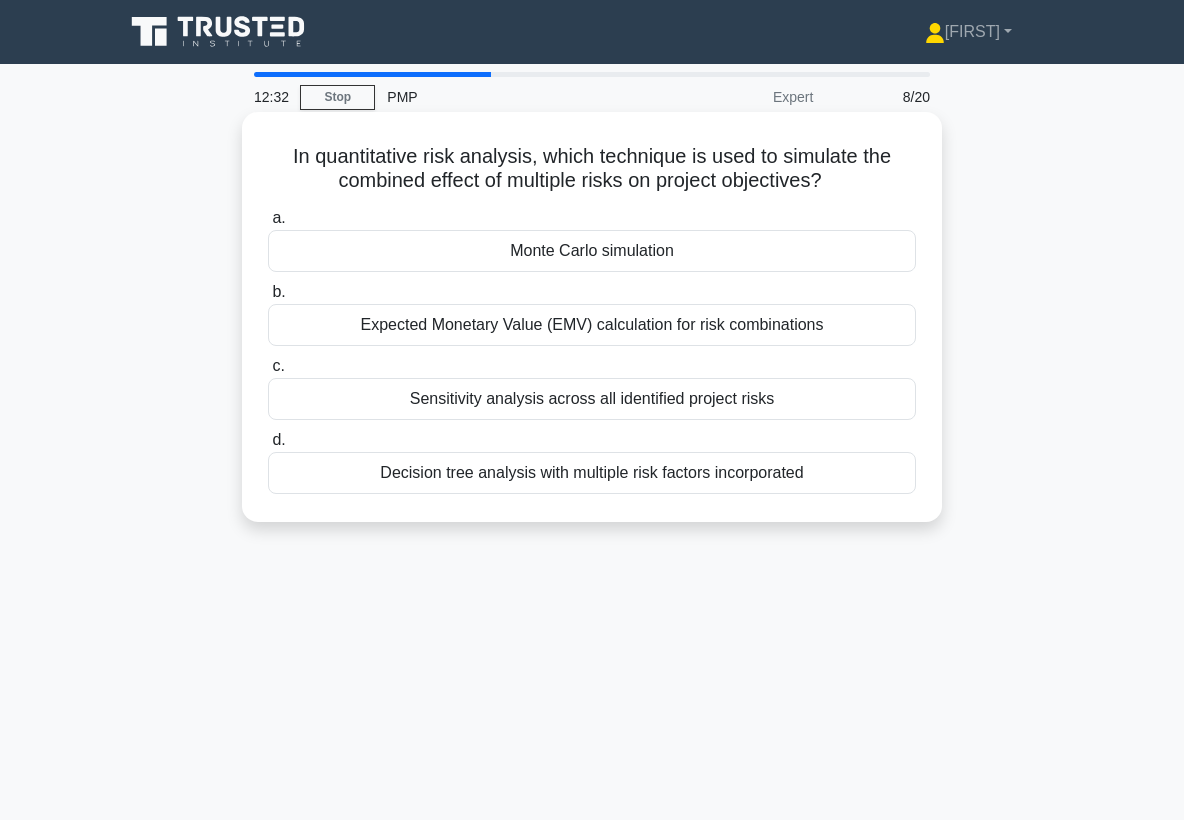 click on "Monte Carlo simulation" at bounding box center (592, 251) 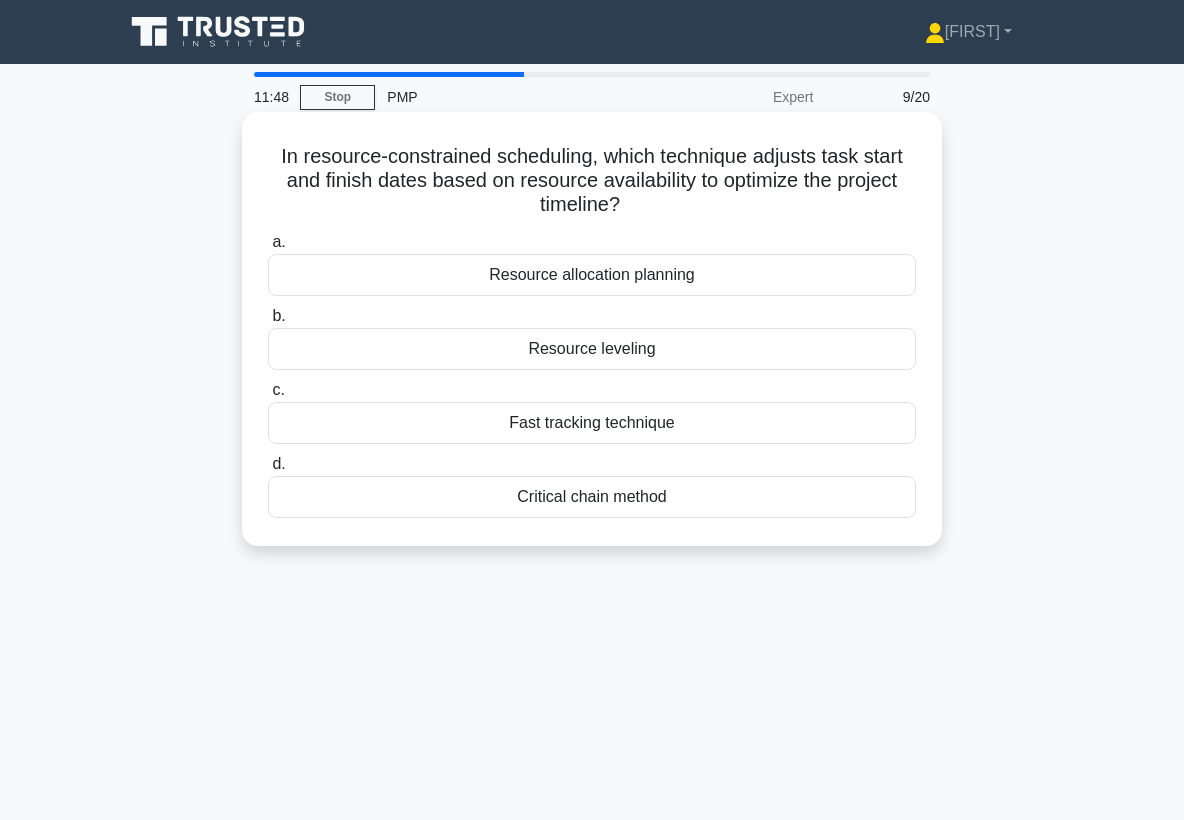 click on "Resource allocation planning" at bounding box center [592, 275] 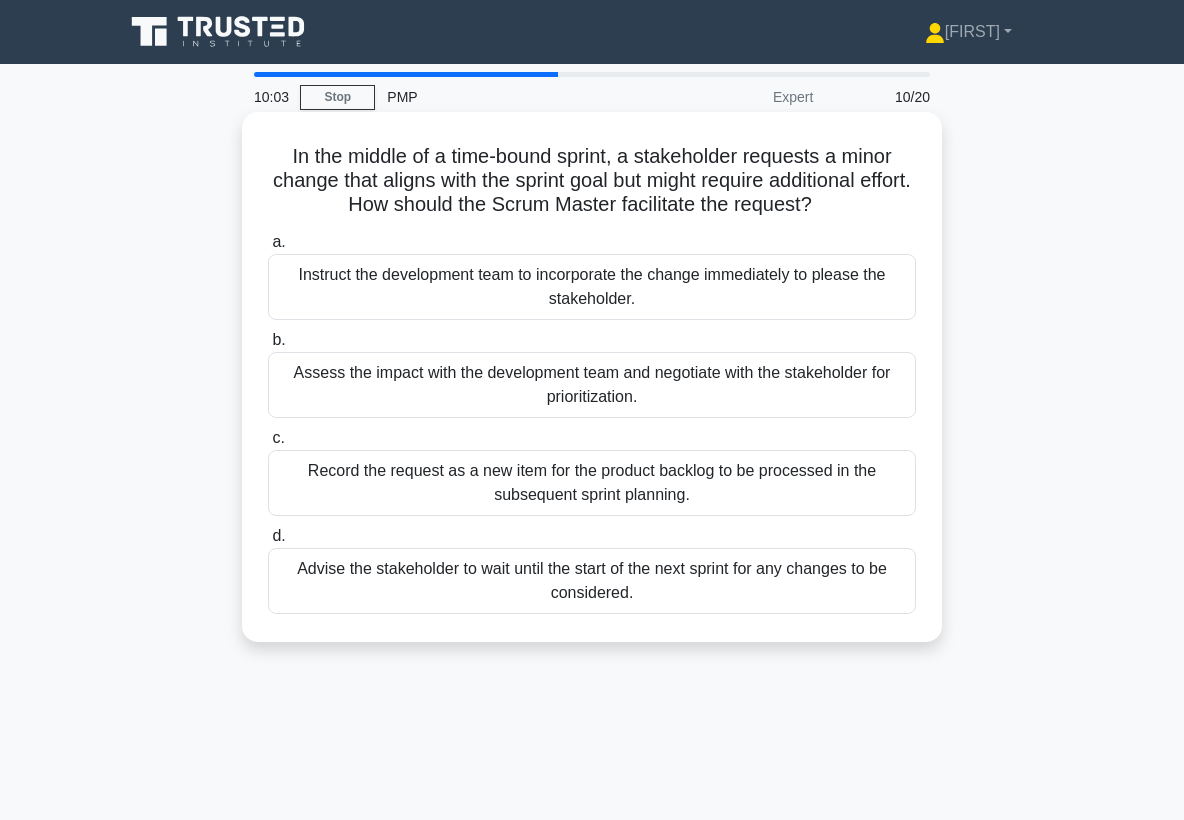 click on "Assess the impact with the development team and negotiate with the stakeholder for prioritization." at bounding box center [592, 385] 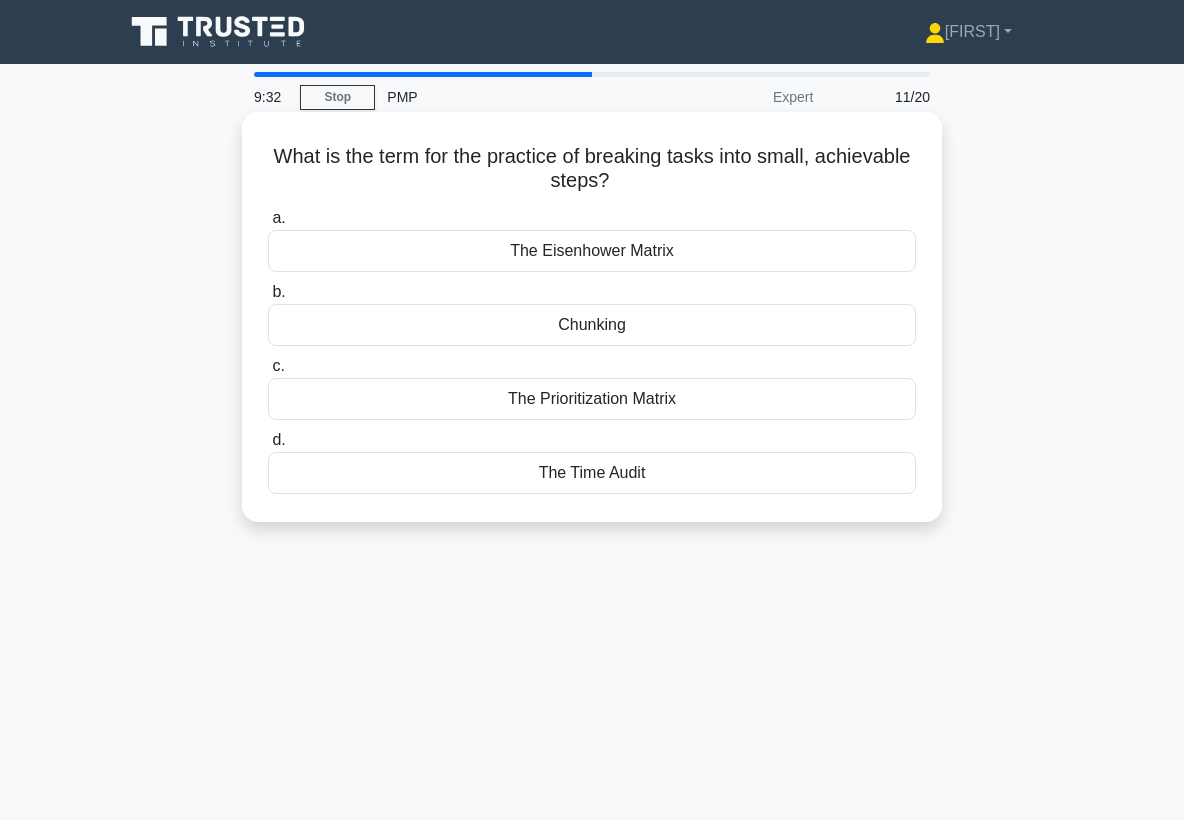 click on "Chunking" at bounding box center [592, 325] 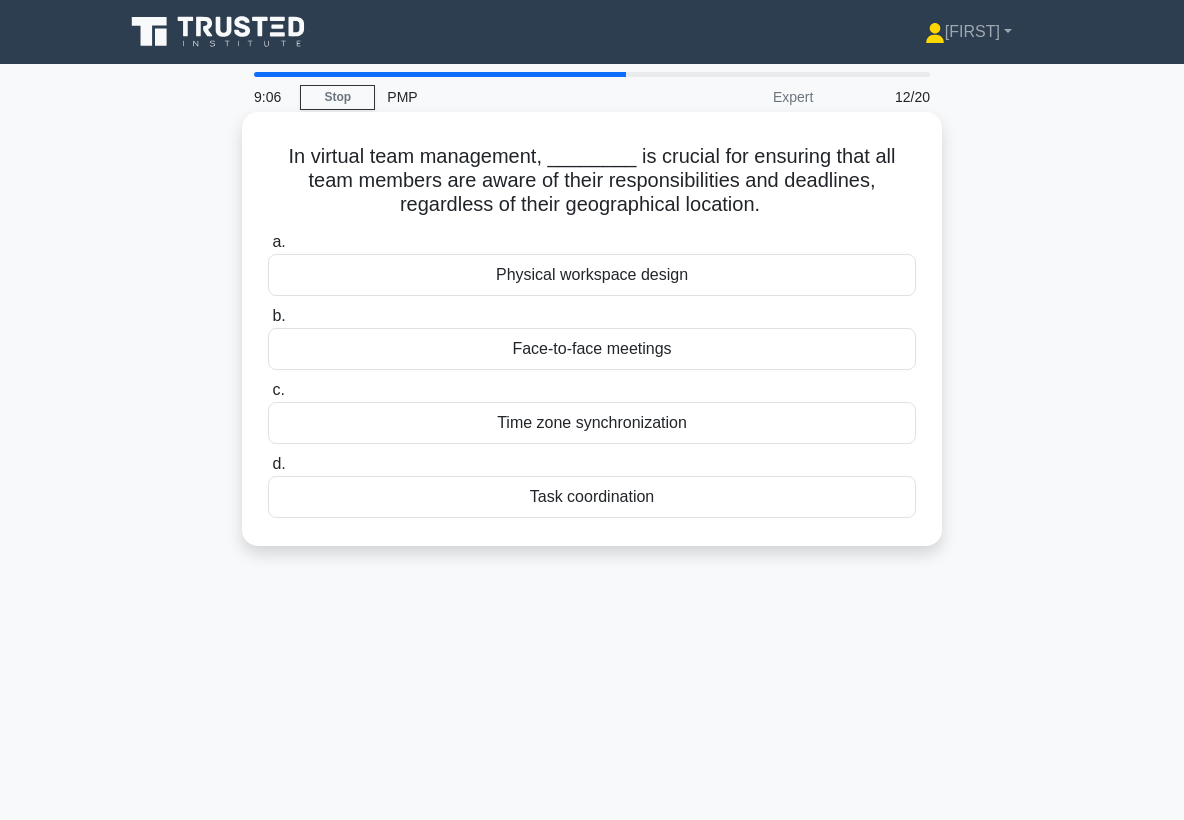 click on "Task coordination" at bounding box center (592, 497) 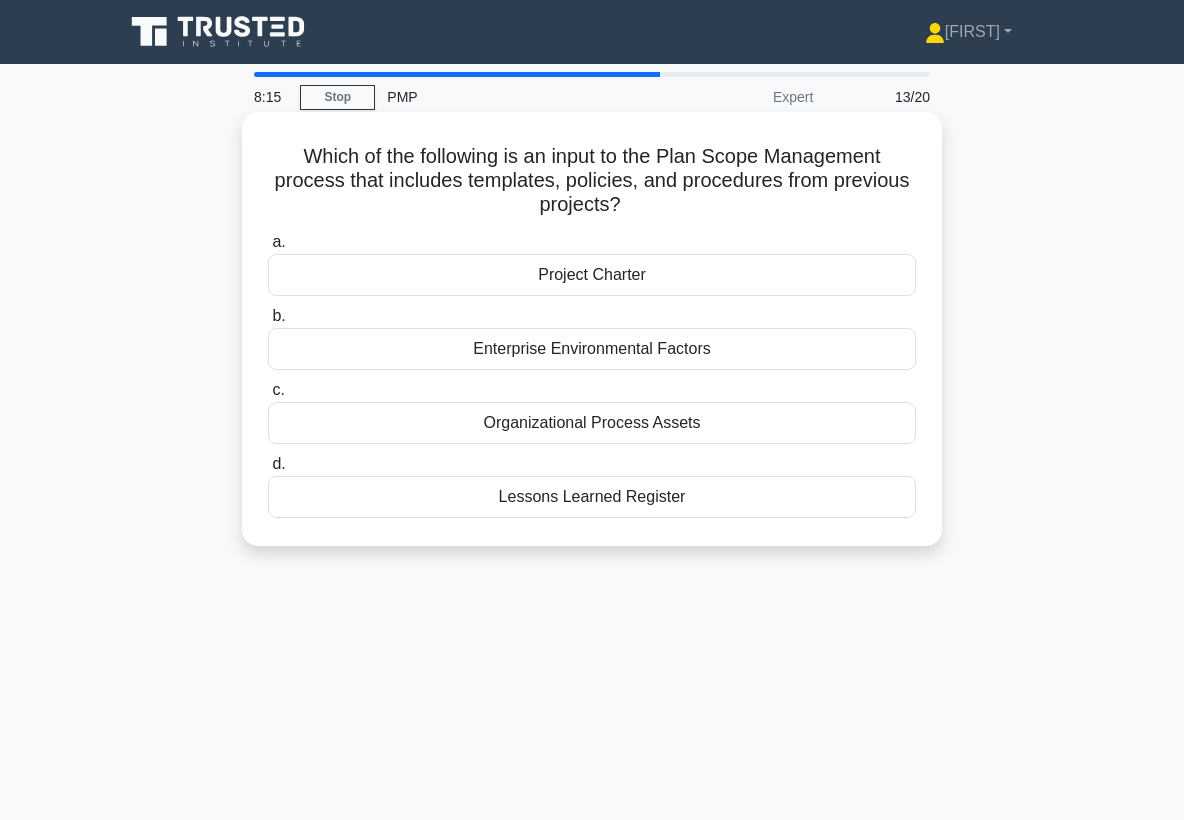 click on "Lessons Learned Register" at bounding box center [592, 497] 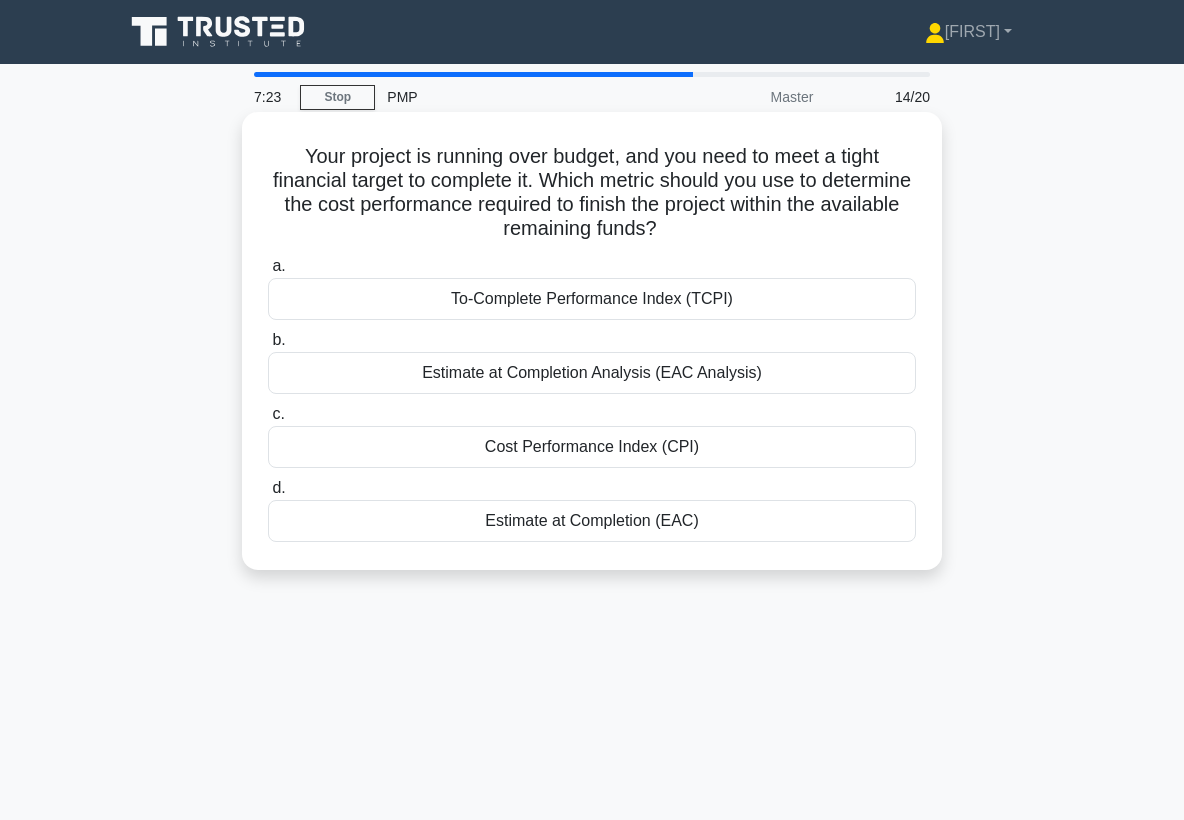 click on "To-Complete Performance Index (TCPI)" at bounding box center (592, 299) 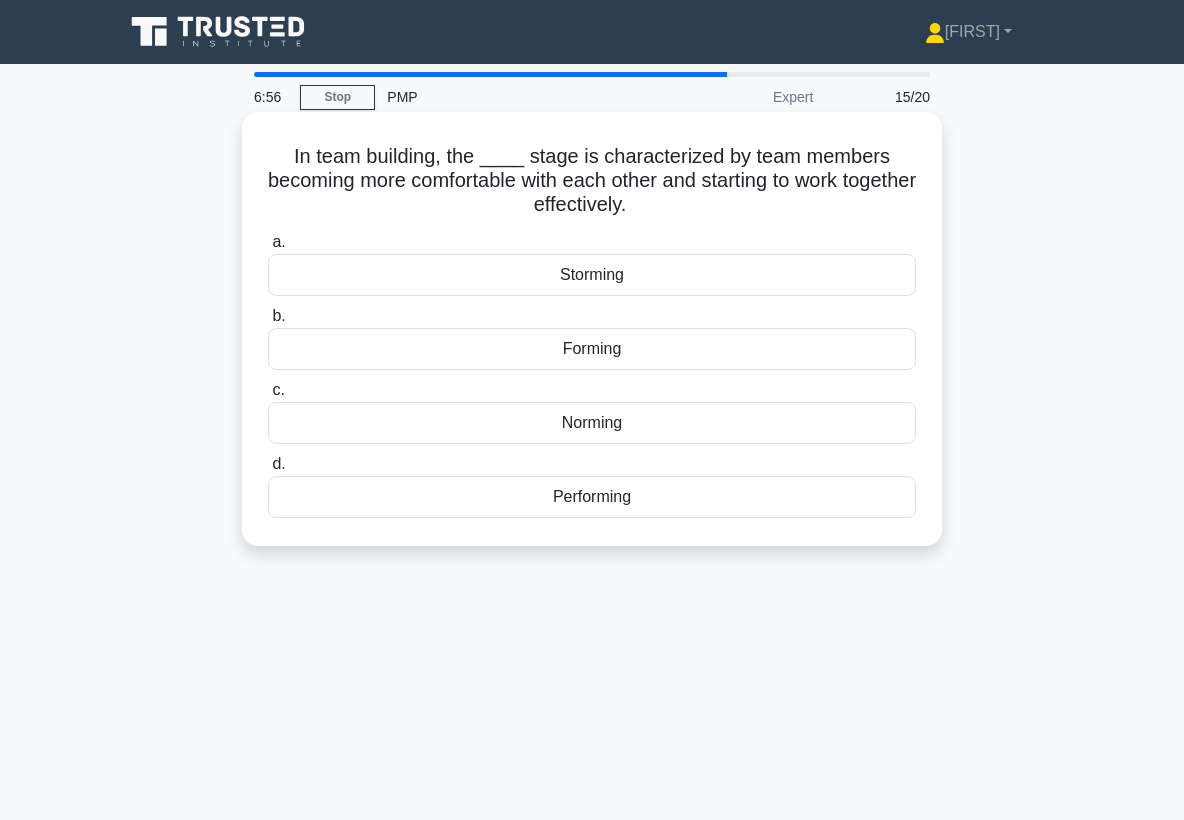 click on "Norming" at bounding box center (592, 423) 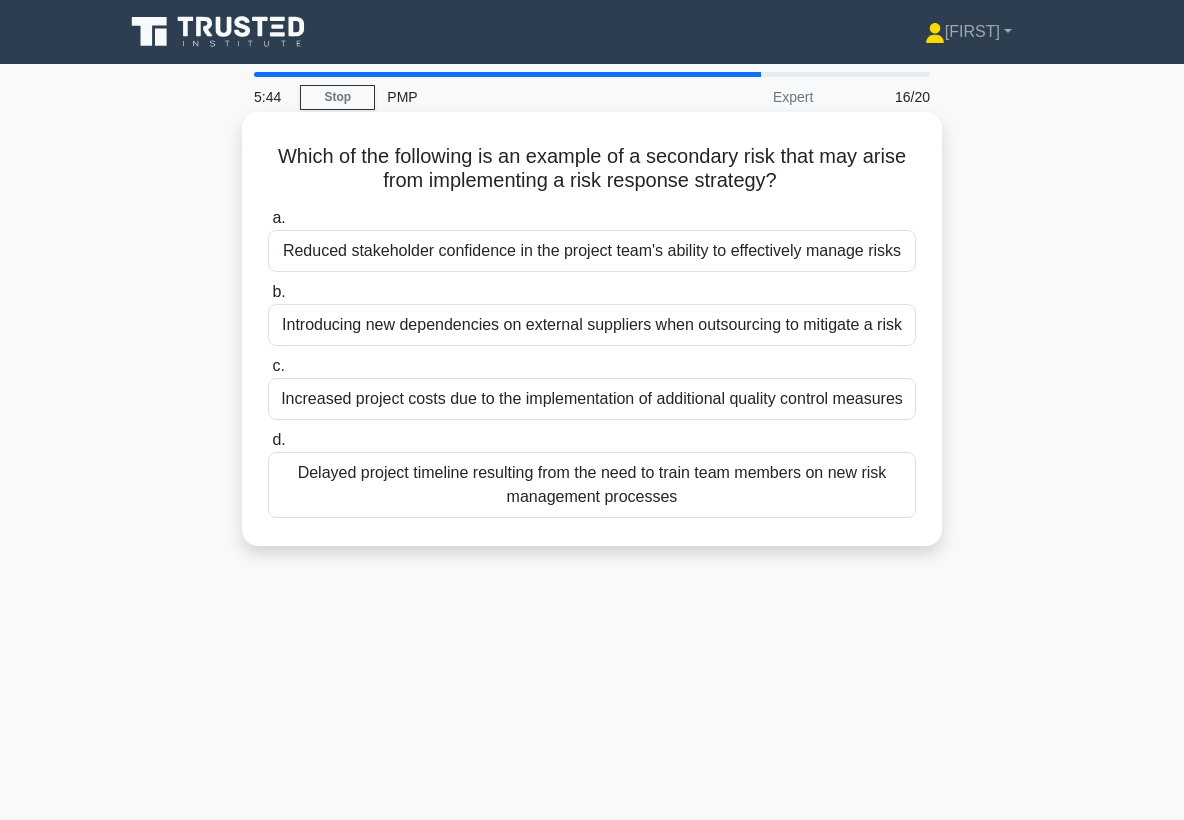 click on "Introducing new dependencies on external suppliers when outsourcing to mitigate a risk" at bounding box center (592, 325) 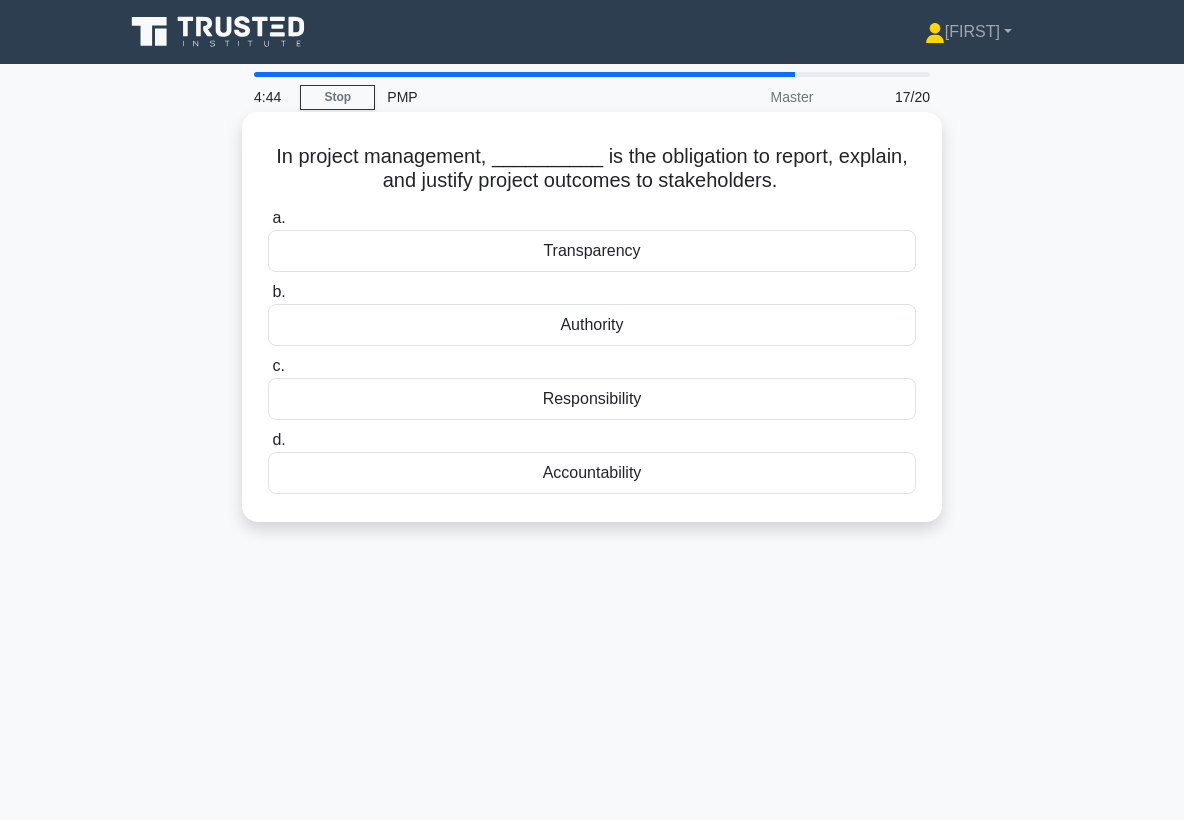 click on "Transparency" at bounding box center [592, 251] 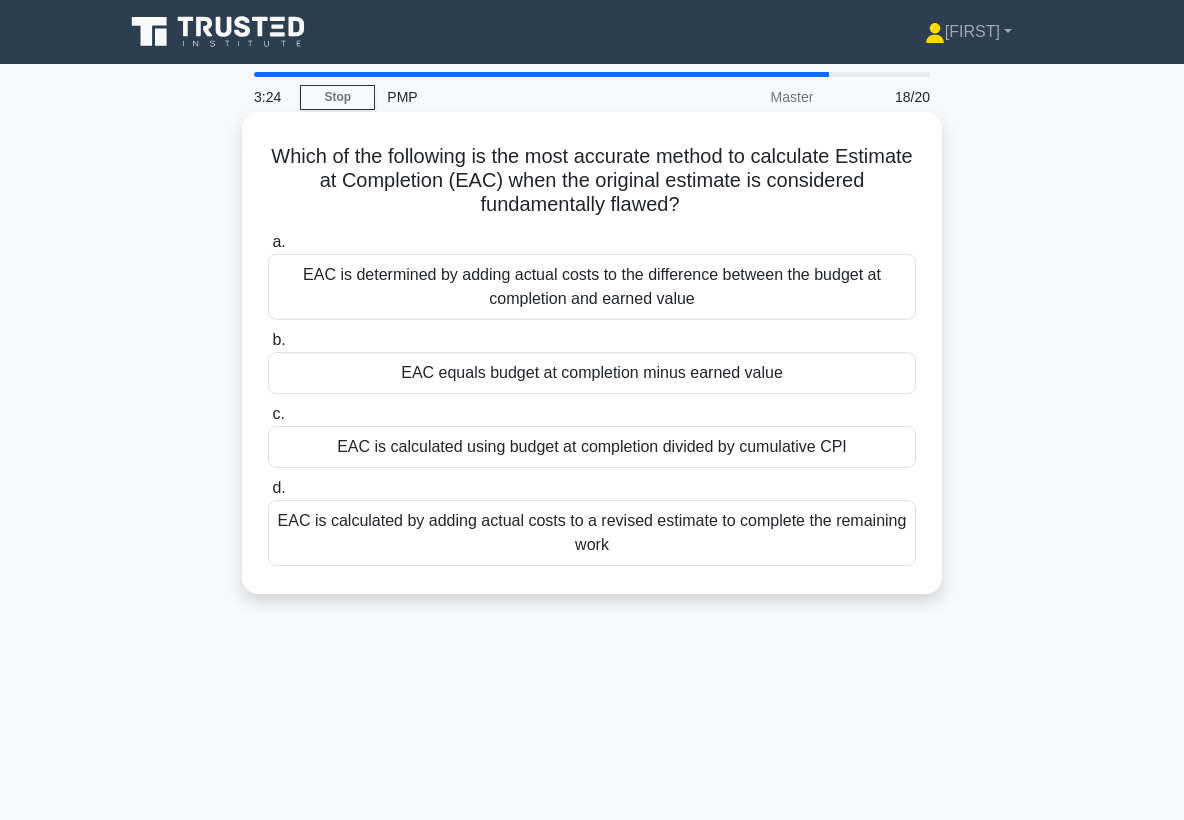 click on "EAC is determined by adding actual costs to the difference between the budget at completion and earned value" at bounding box center (592, 287) 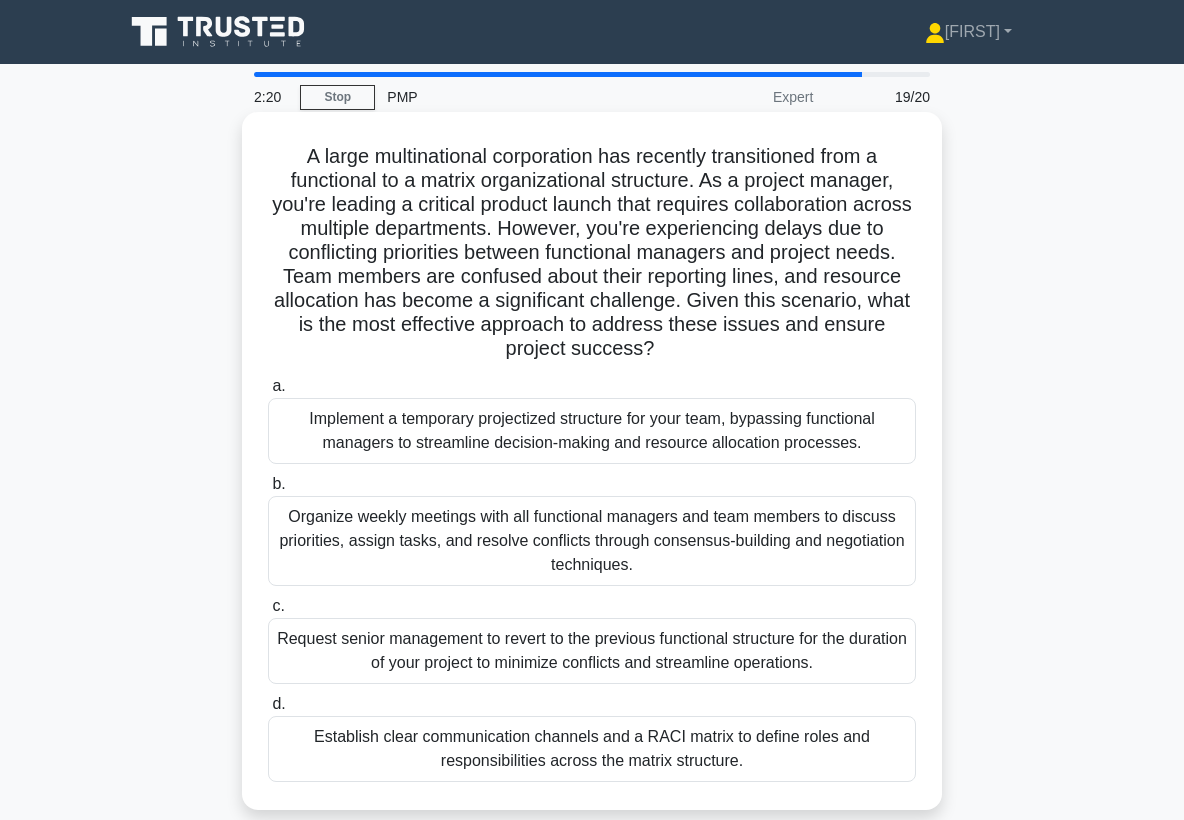 click on "Establish clear communication channels and a RACI matrix to define roles and responsibilities across the matrix structure." at bounding box center [592, 749] 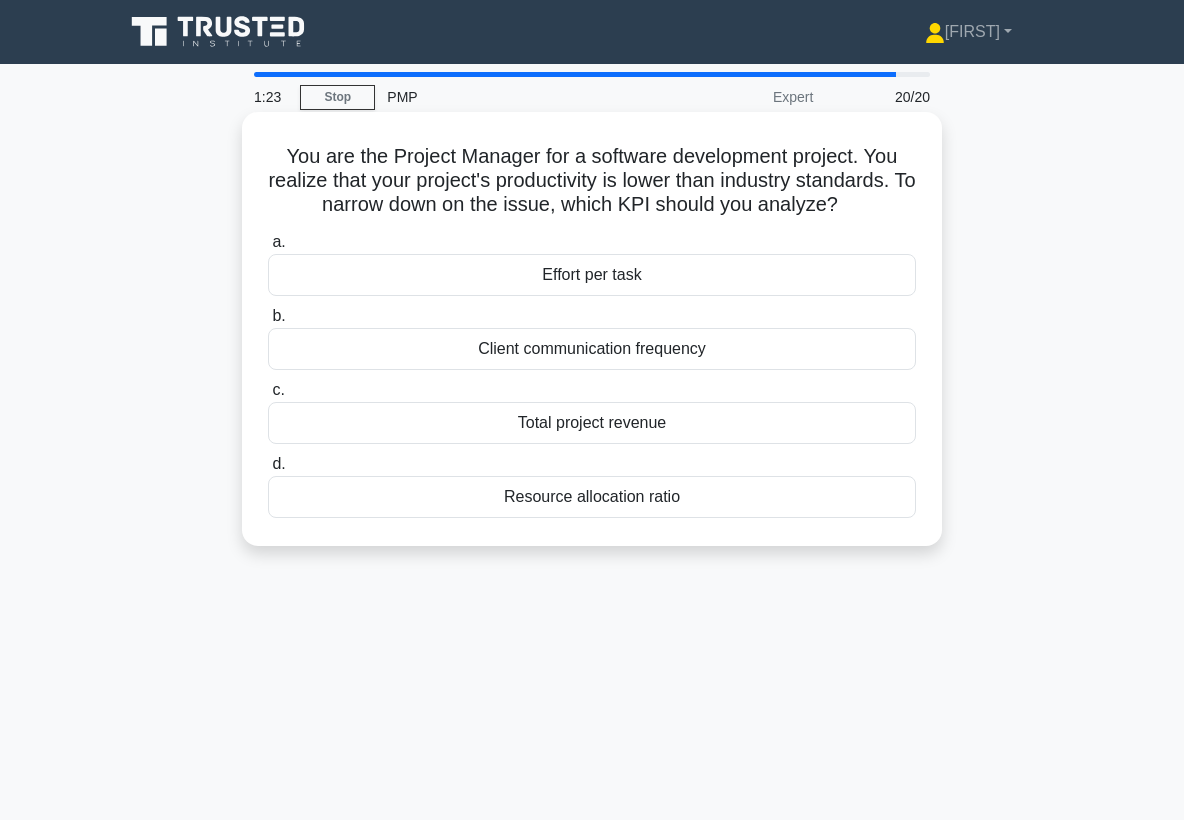 click on "Resource allocation ratio" at bounding box center [592, 497] 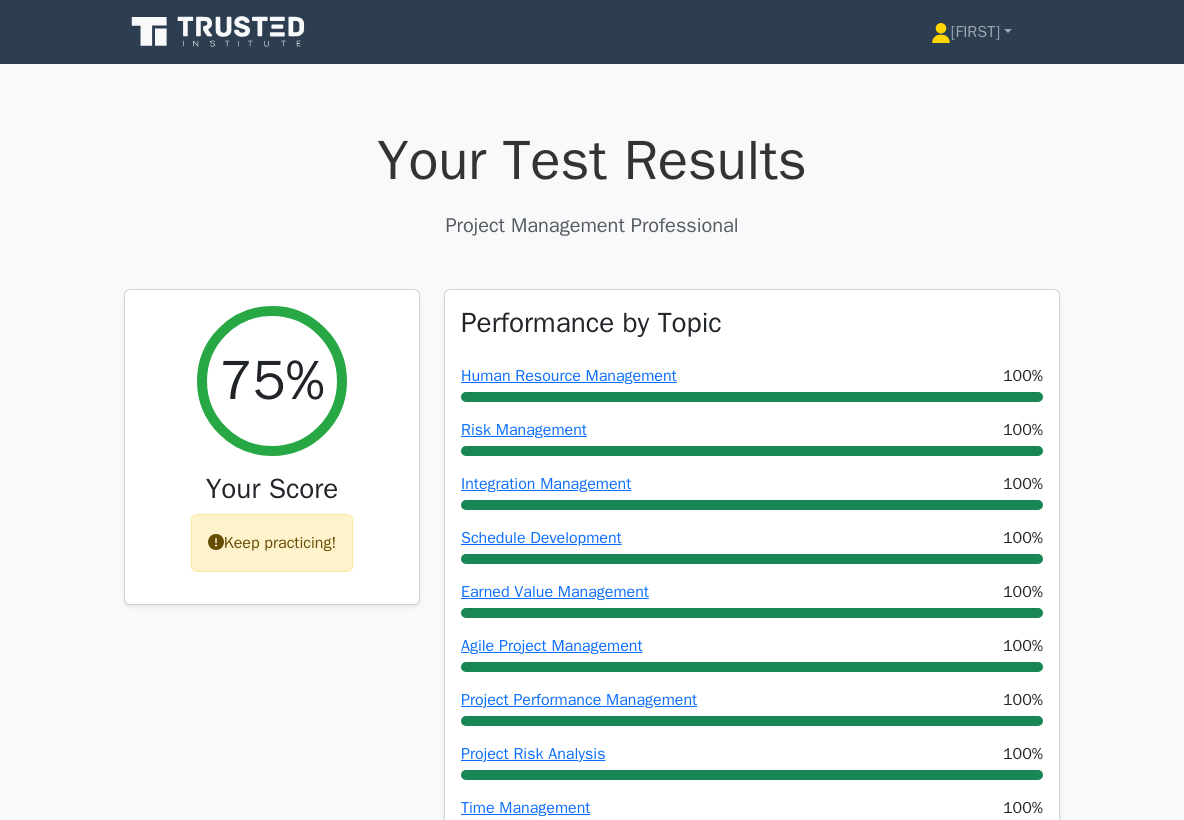 scroll, scrollTop: 0, scrollLeft: 0, axis: both 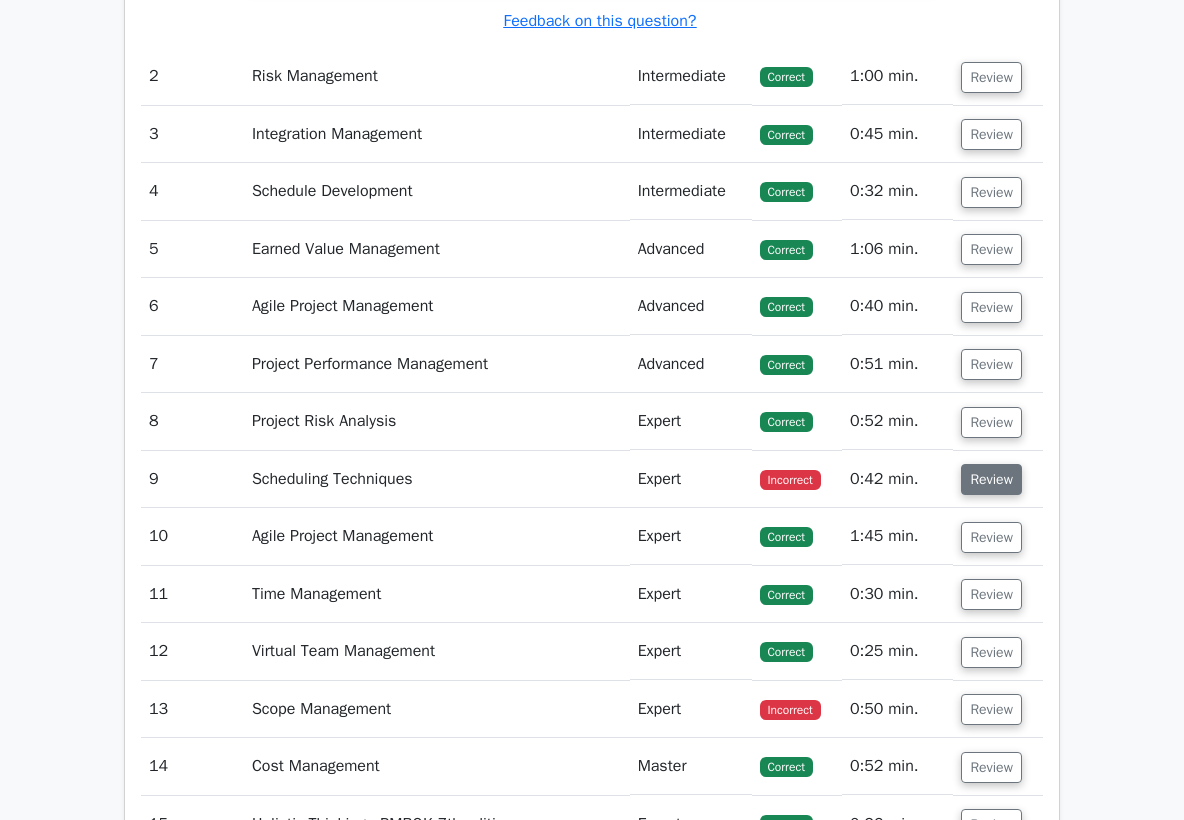 click on "Review" at bounding box center [991, 479] 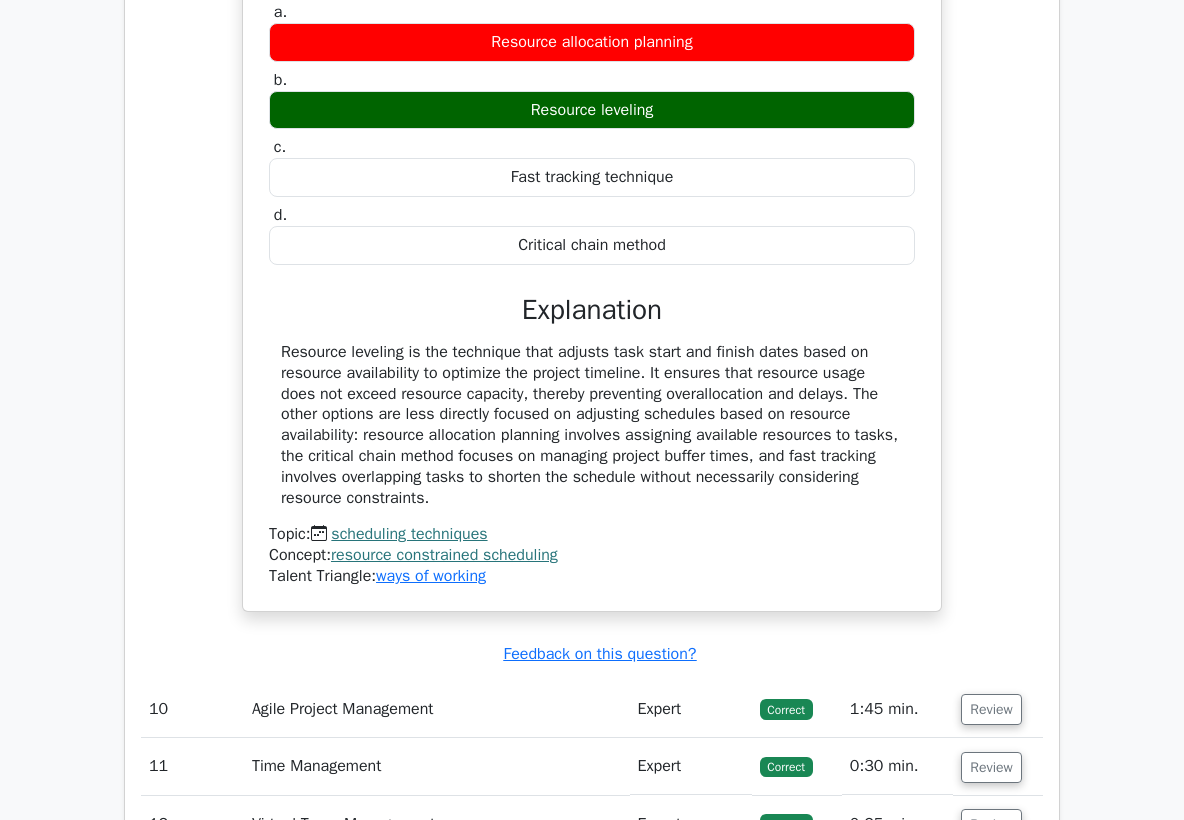 scroll, scrollTop: 3597, scrollLeft: 0, axis: vertical 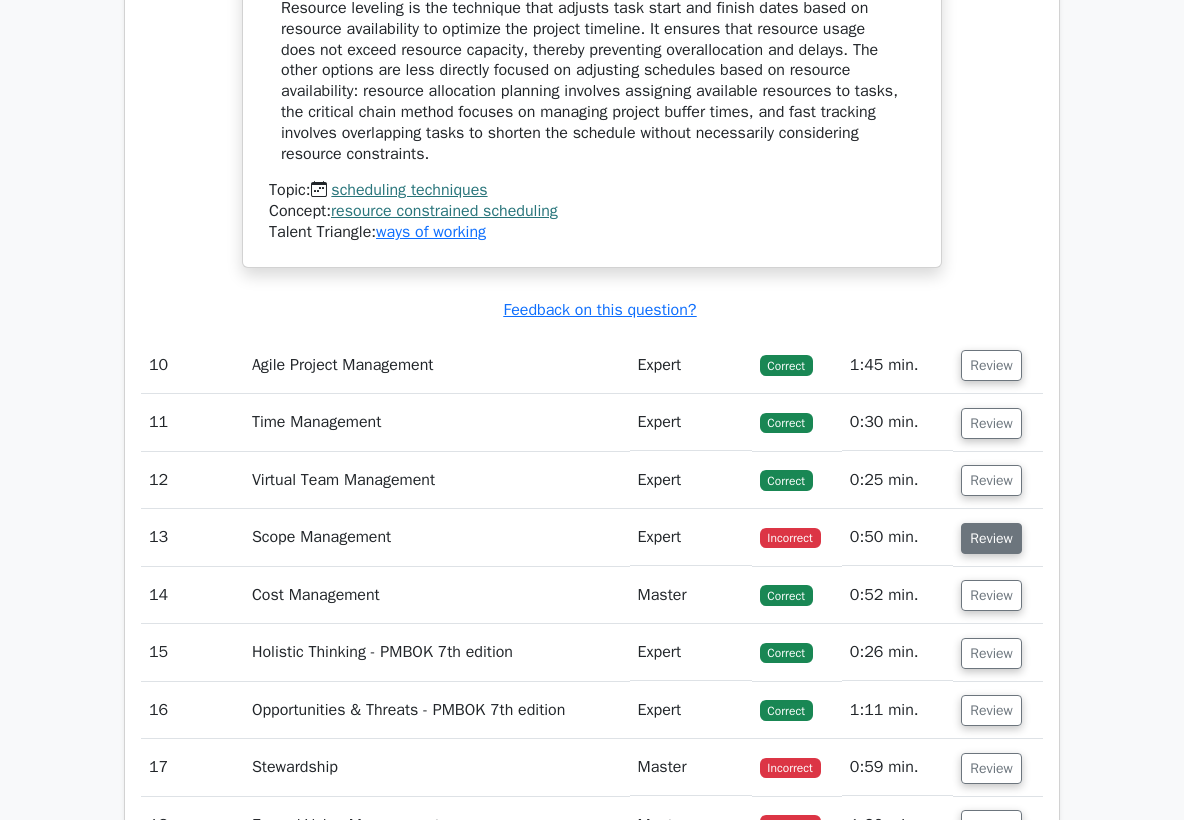 click on "Review" at bounding box center [991, 538] 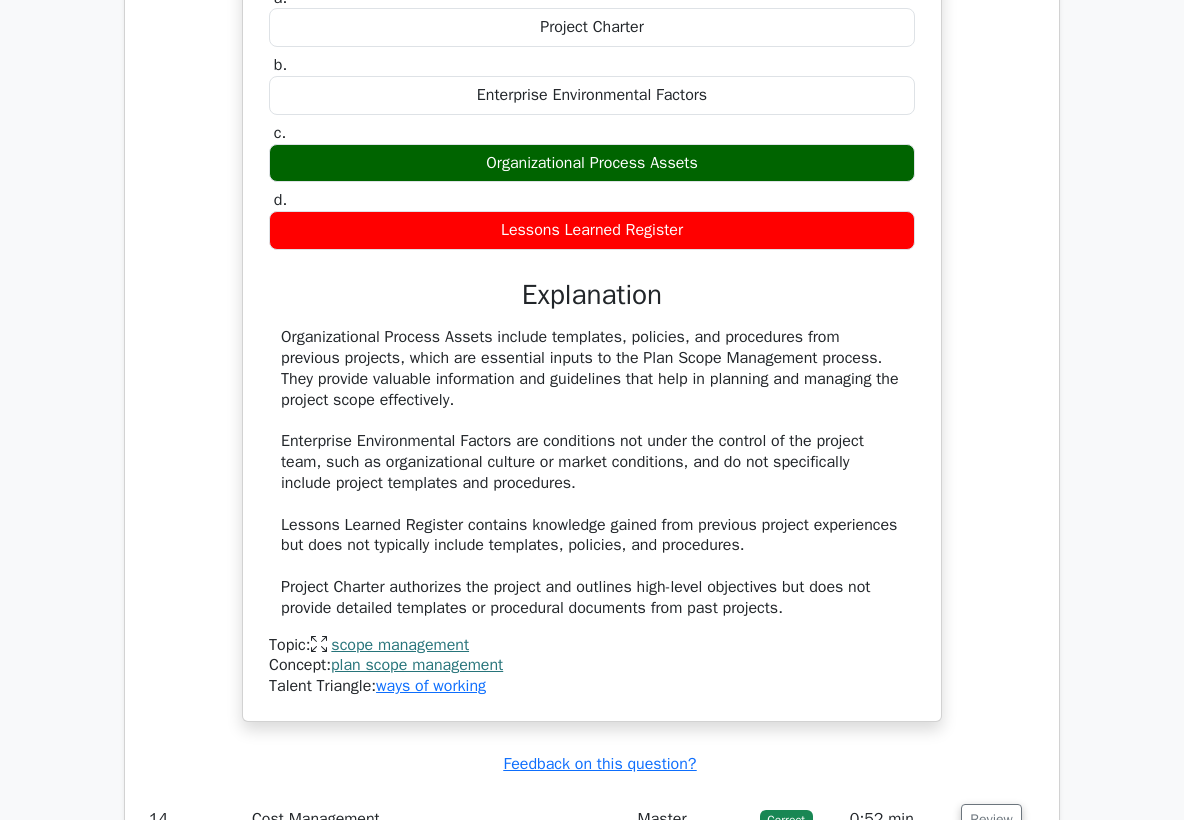 scroll, scrollTop: 4614, scrollLeft: 0, axis: vertical 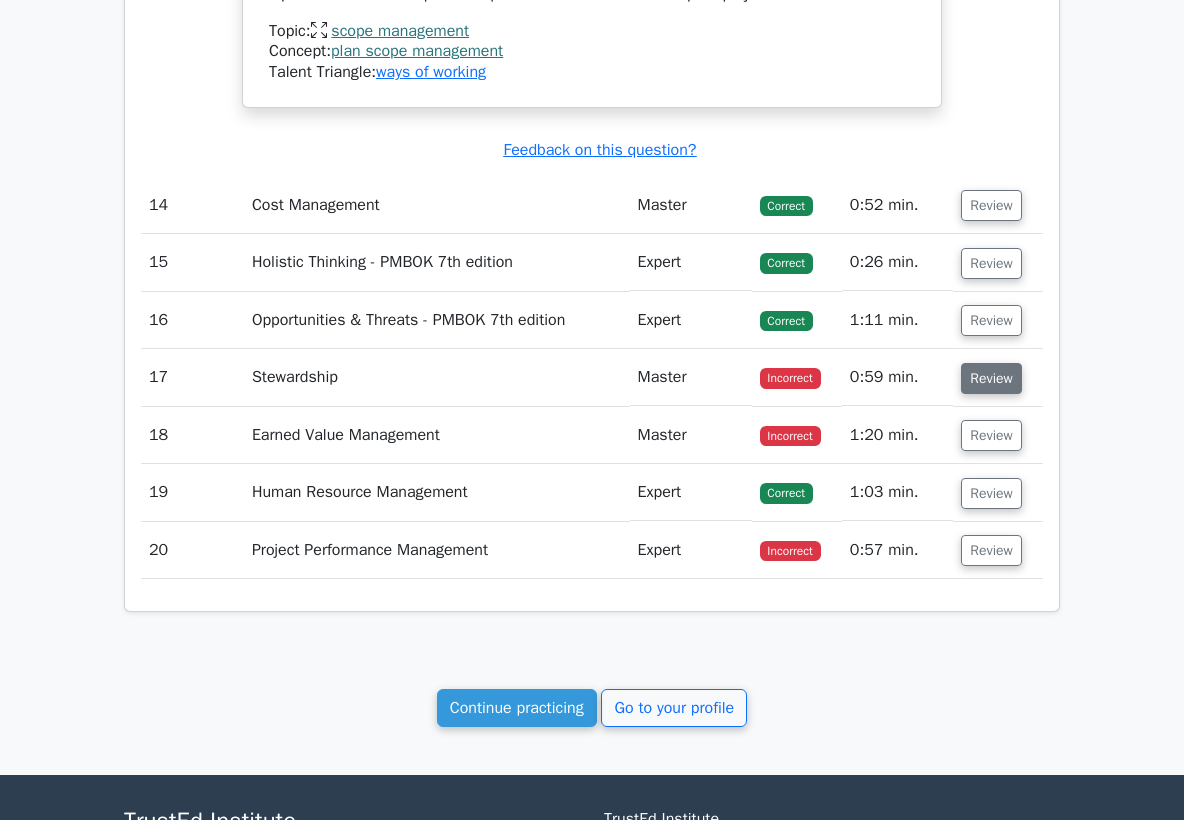 click on "Review" at bounding box center [991, 378] 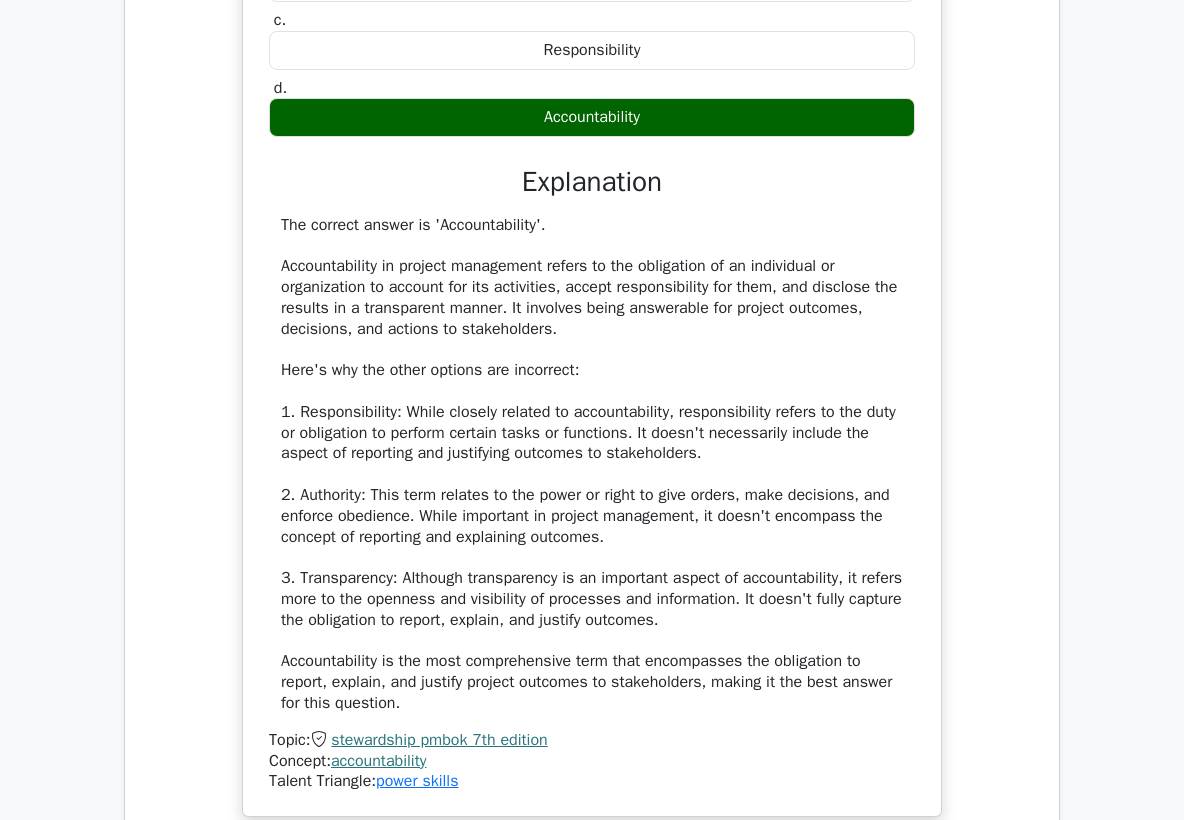 scroll, scrollTop: 5854, scrollLeft: 0, axis: vertical 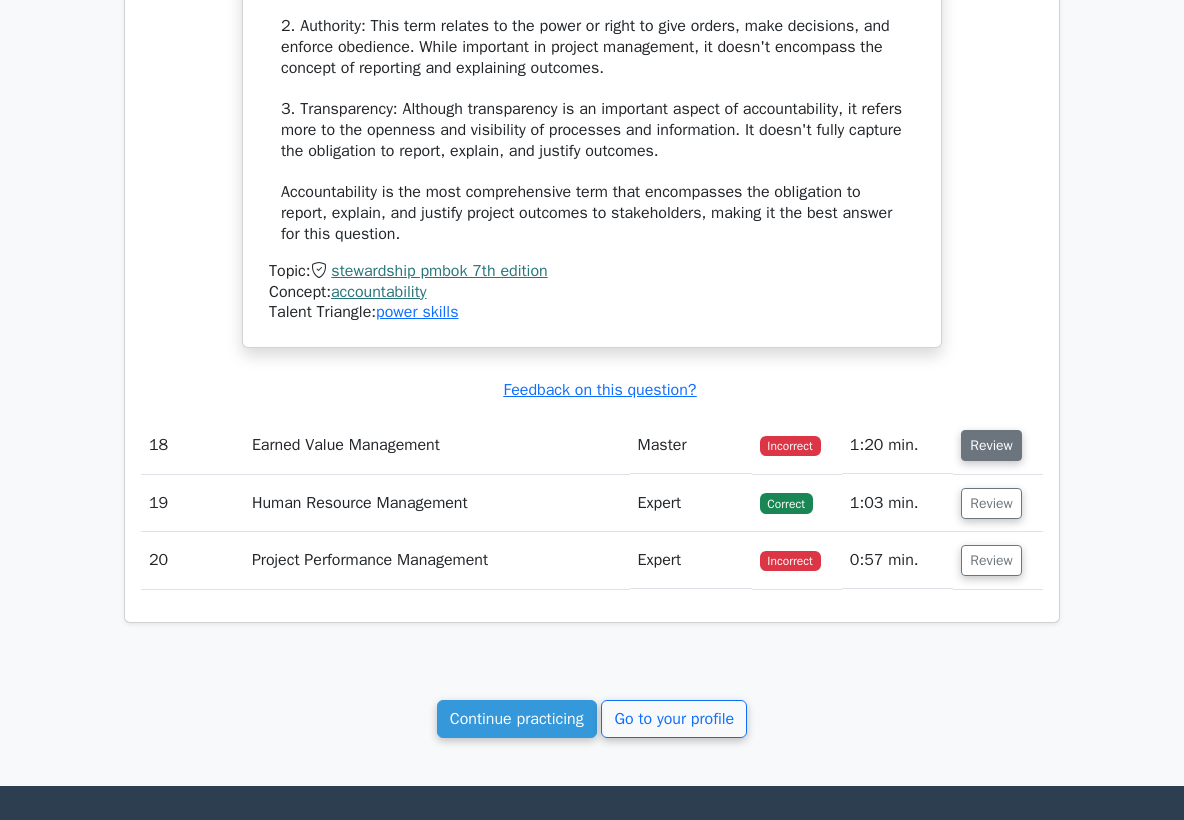 click on "Review" at bounding box center (991, 445) 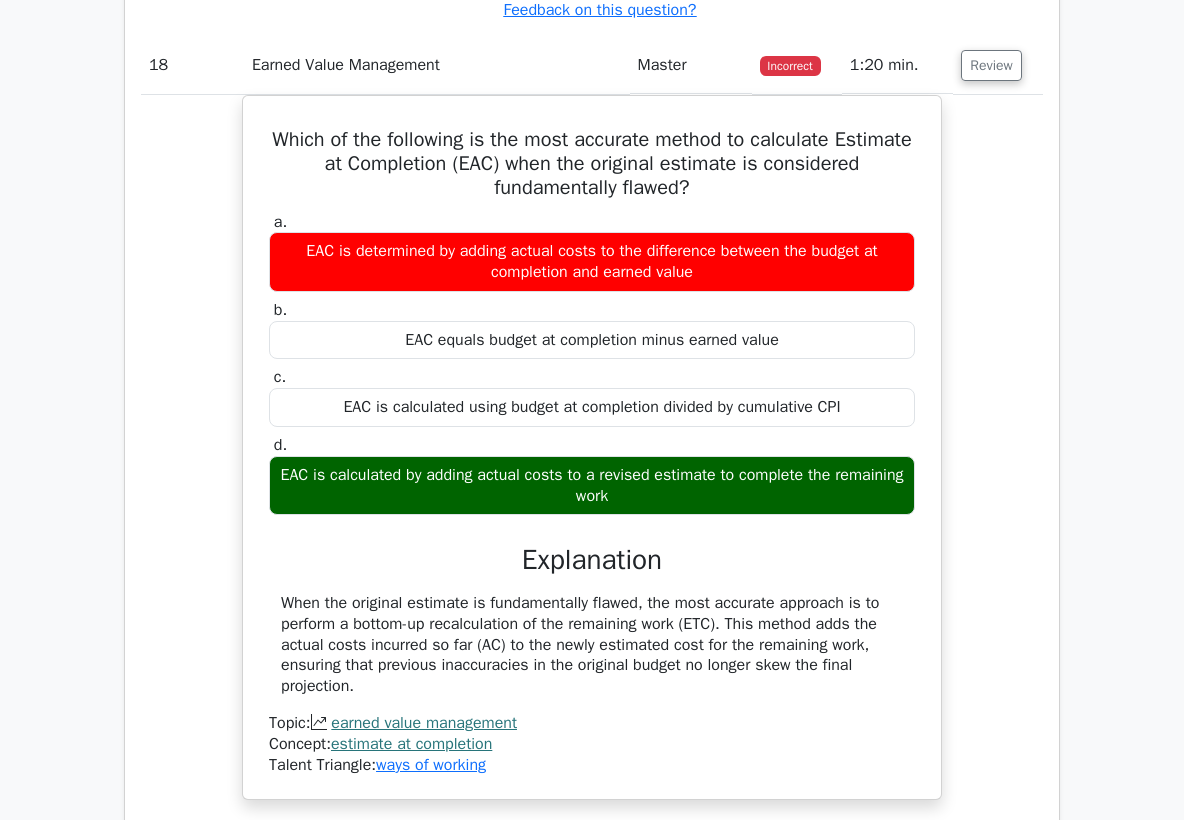 scroll, scrollTop: 6704, scrollLeft: 0, axis: vertical 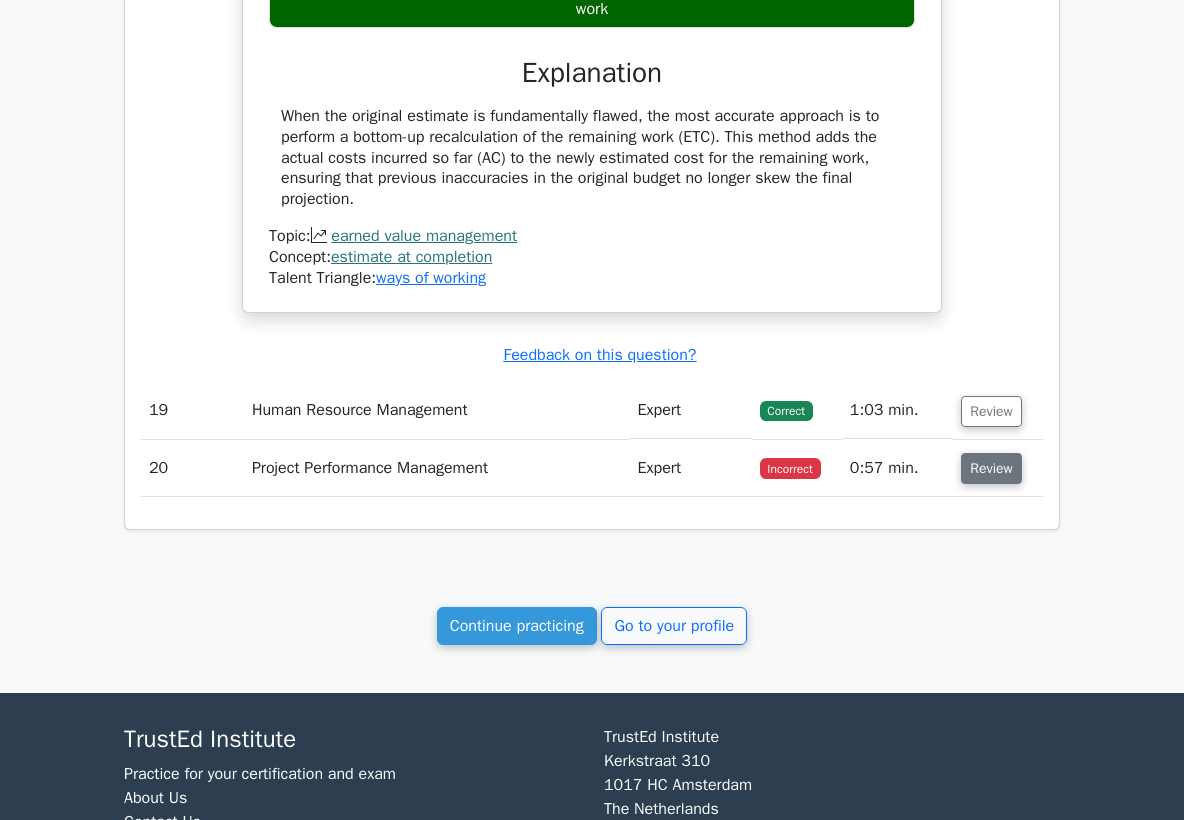 click on "Review" at bounding box center [991, 468] 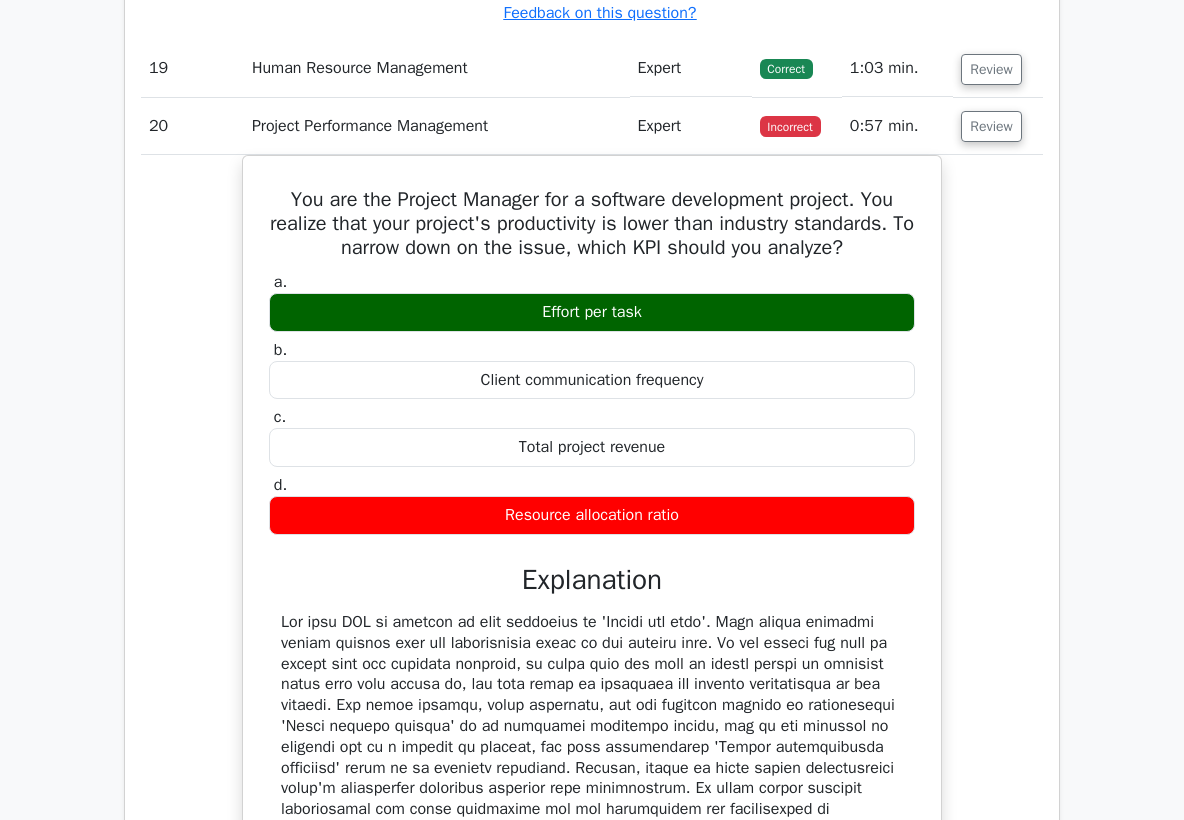 scroll, scrollTop: 7544, scrollLeft: 0, axis: vertical 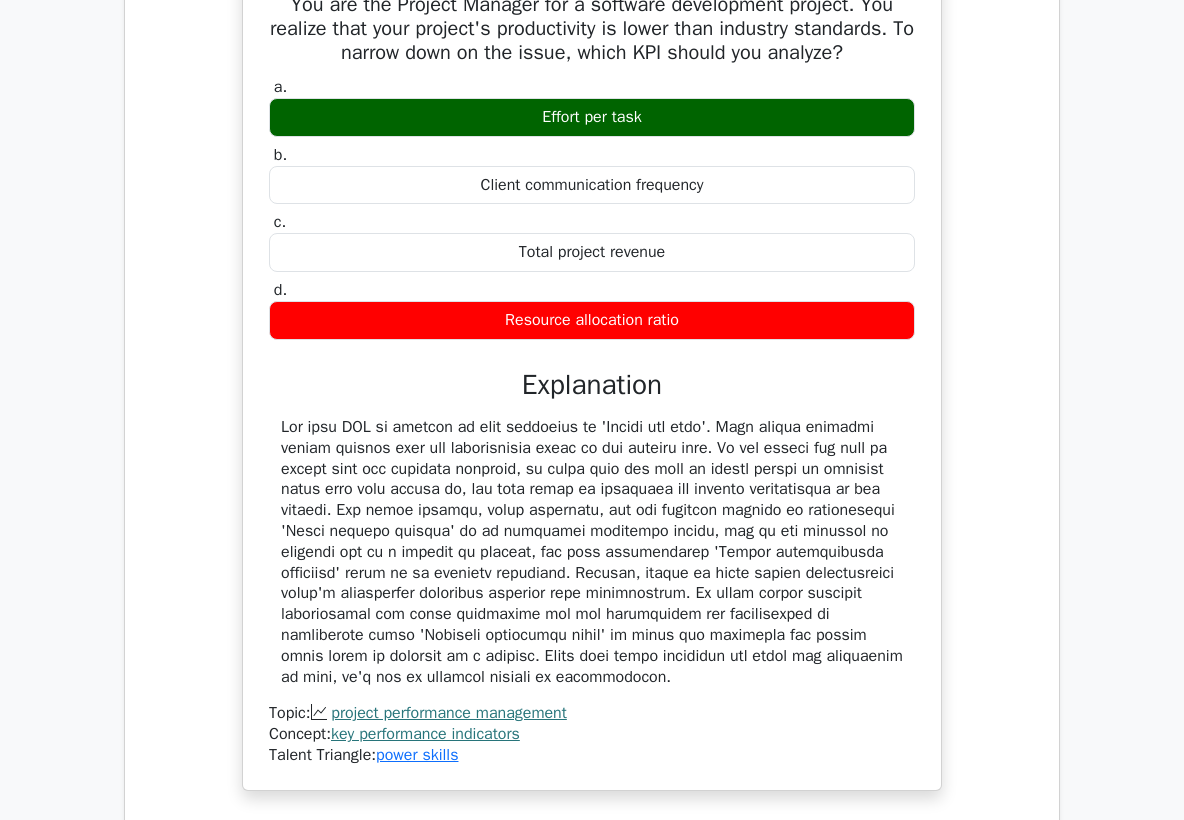click at bounding box center [592, 552] 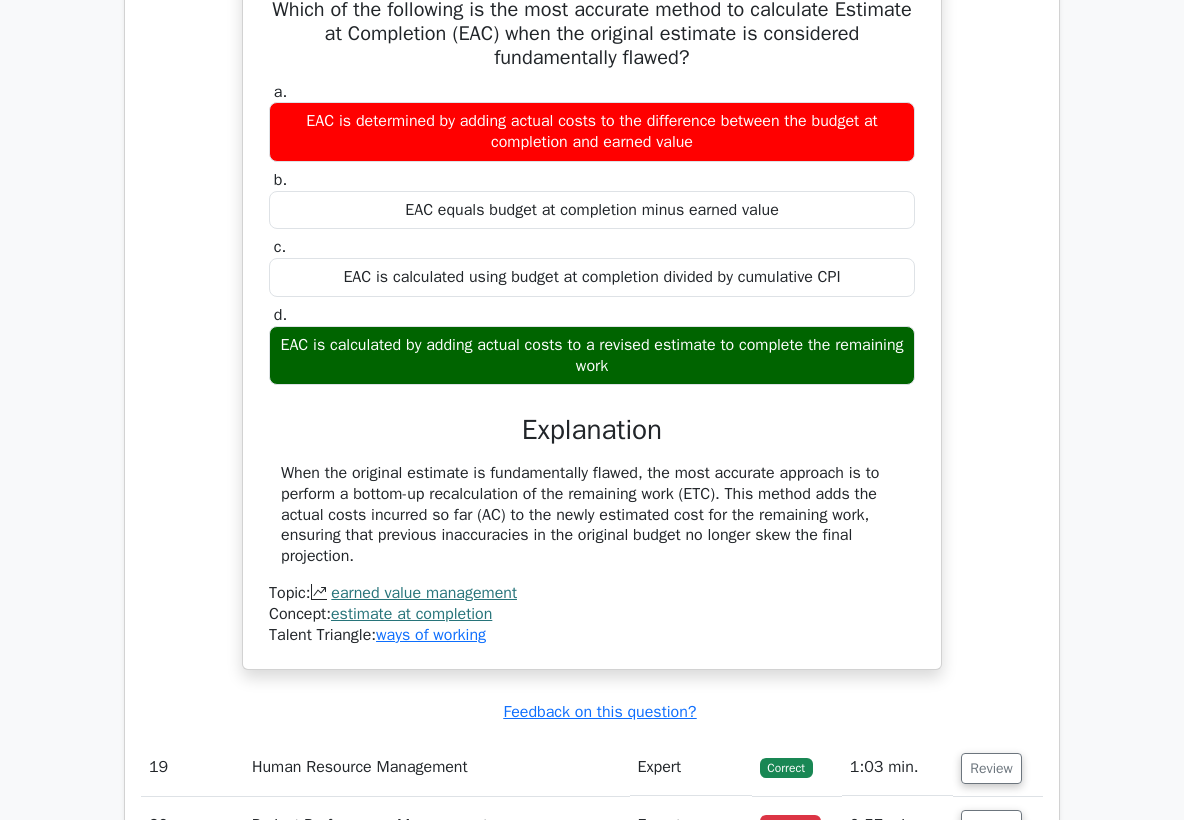 scroll, scrollTop: 8134, scrollLeft: 0, axis: vertical 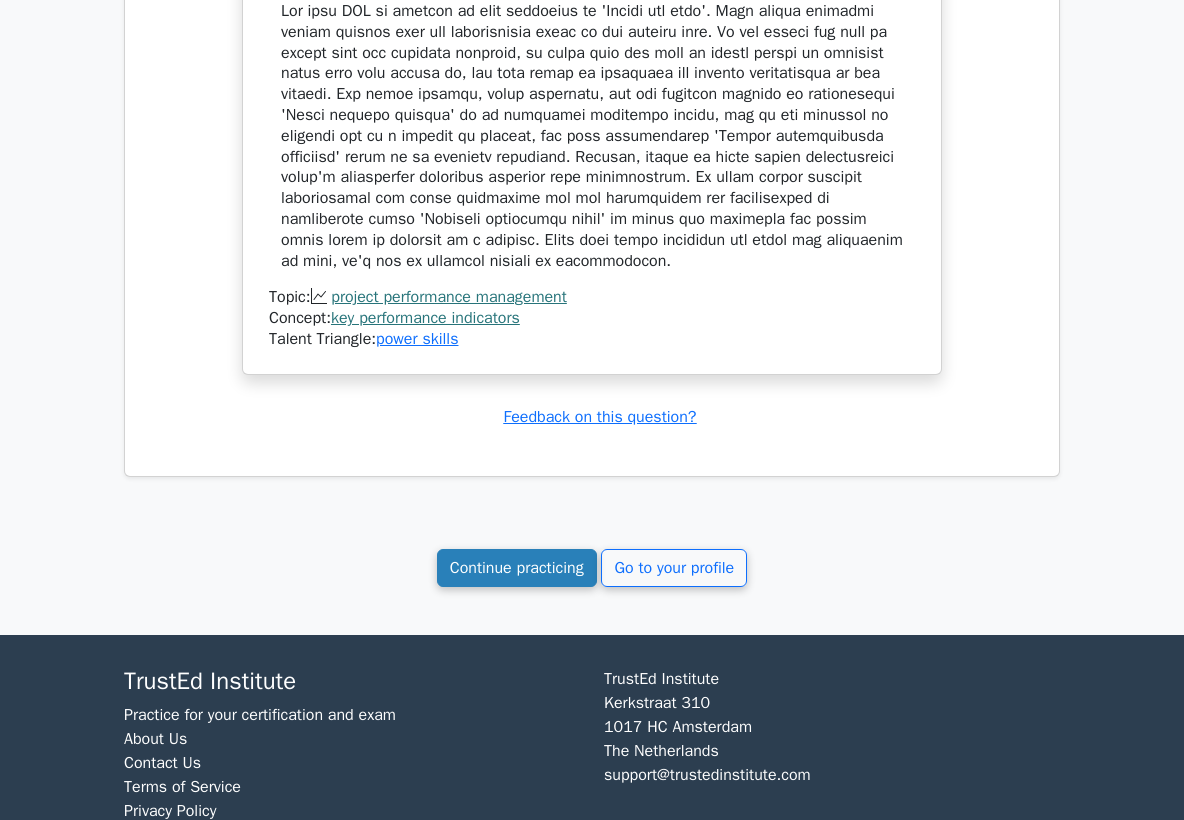 click on "Continue practicing" at bounding box center (517, 568) 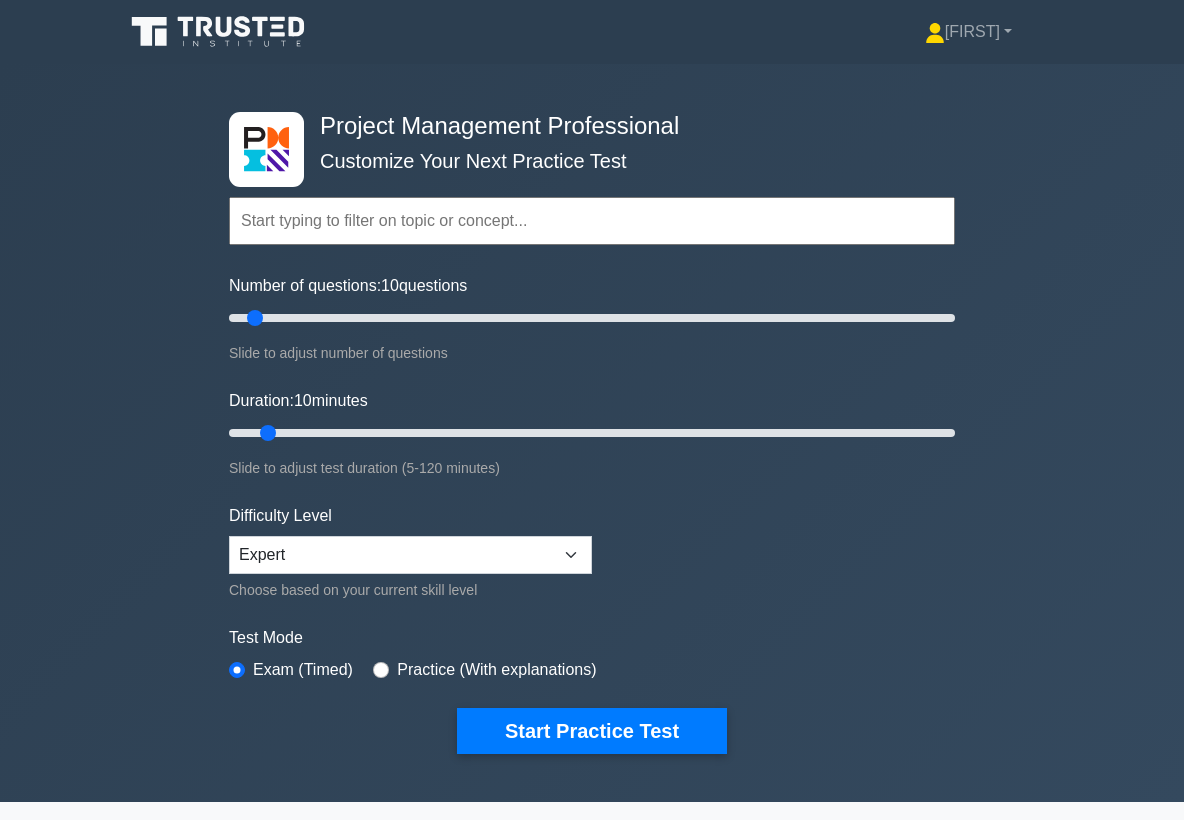 scroll, scrollTop: 0, scrollLeft: 0, axis: both 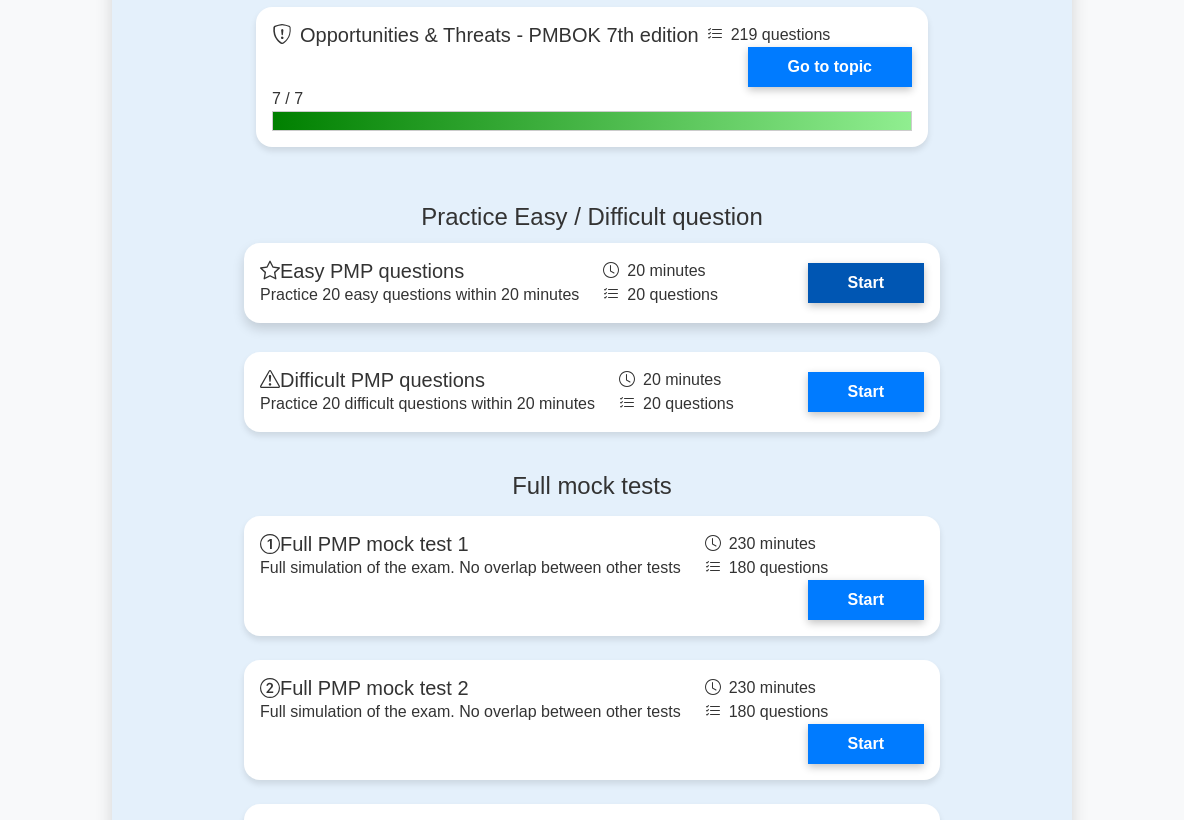 click on "Start" at bounding box center (866, 283) 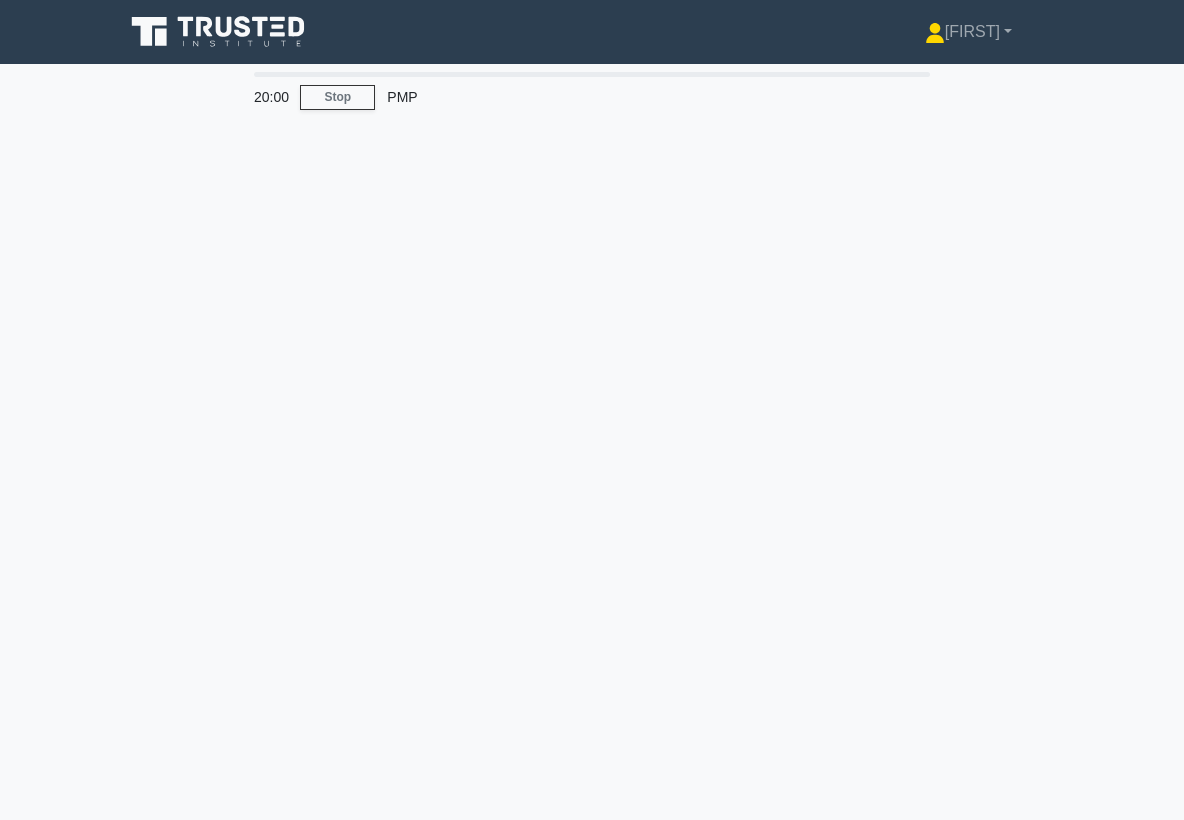 scroll, scrollTop: 0, scrollLeft: 0, axis: both 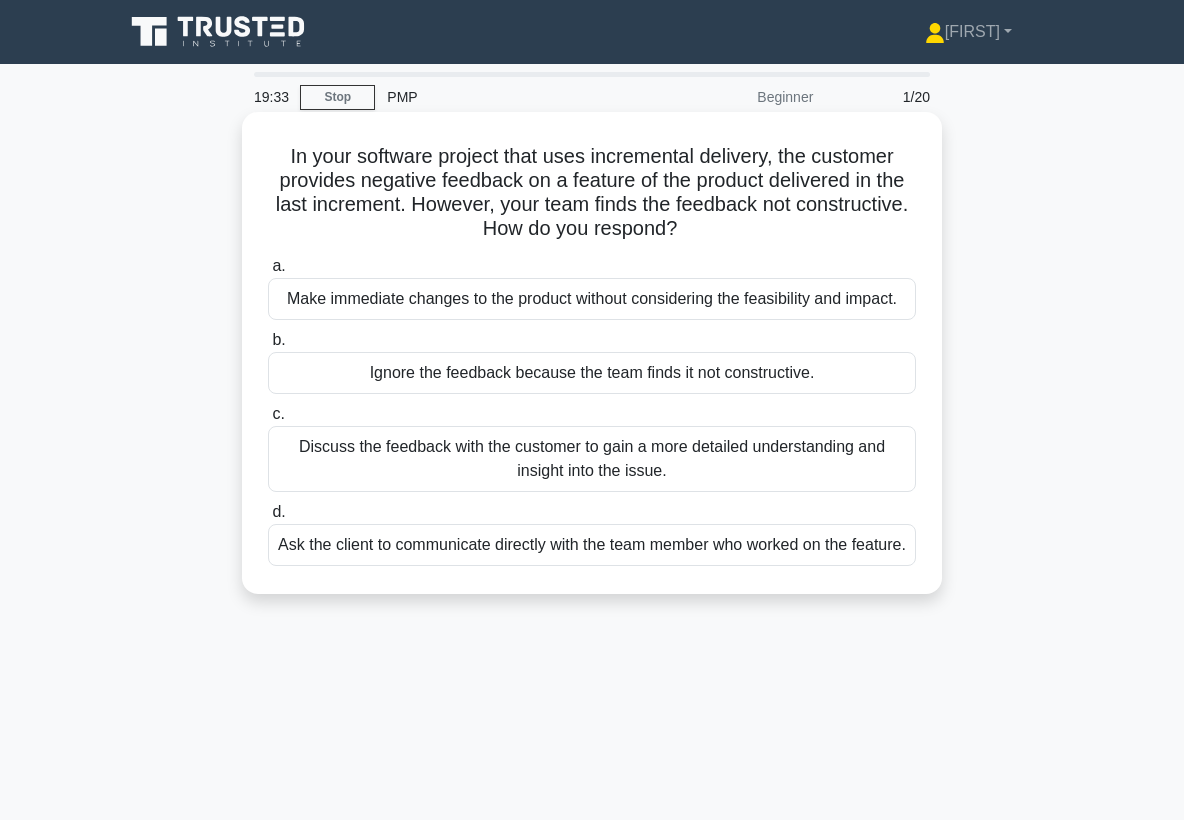 click on "Discuss the feedback with the customer to gain a more detailed understanding and insight into the issue." at bounding box center (592, 459) 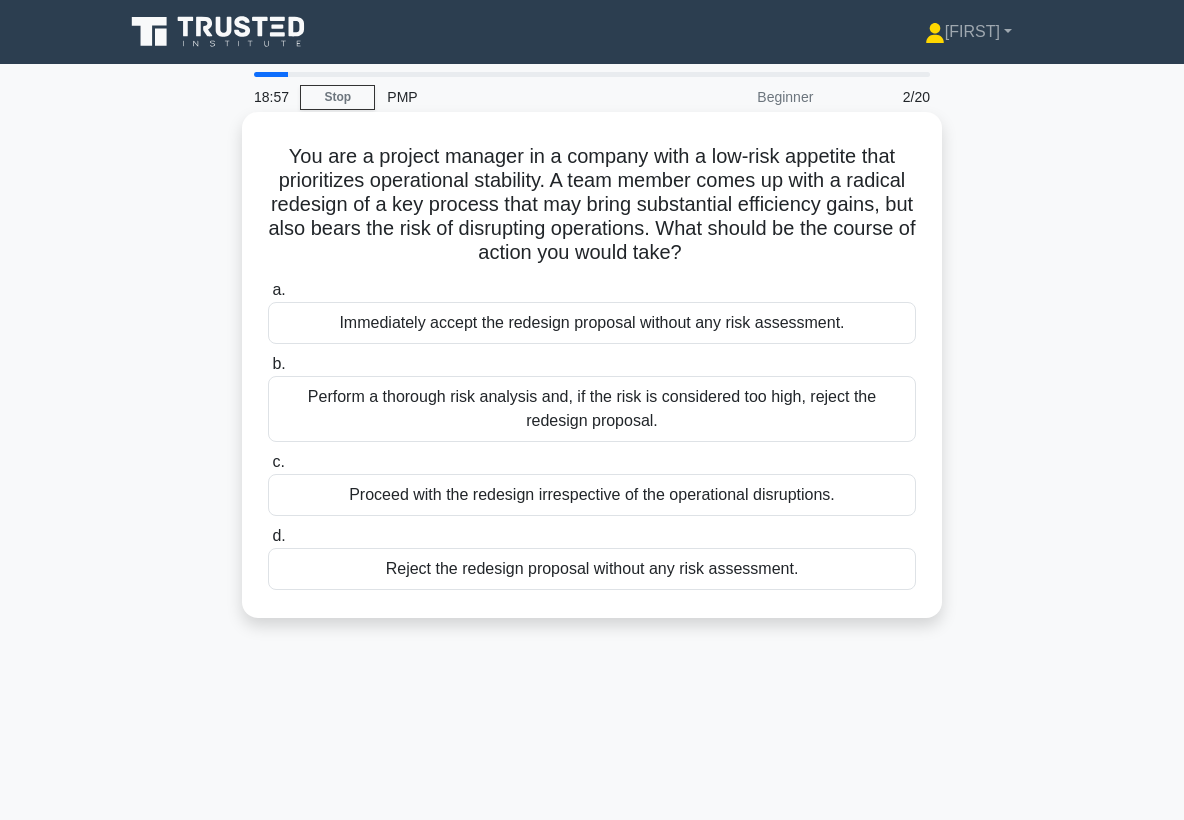click on "Perform a thorough risk analysis and, if the risk is considered too high, reject the redesign proposal." at bounding box center (592, 409) 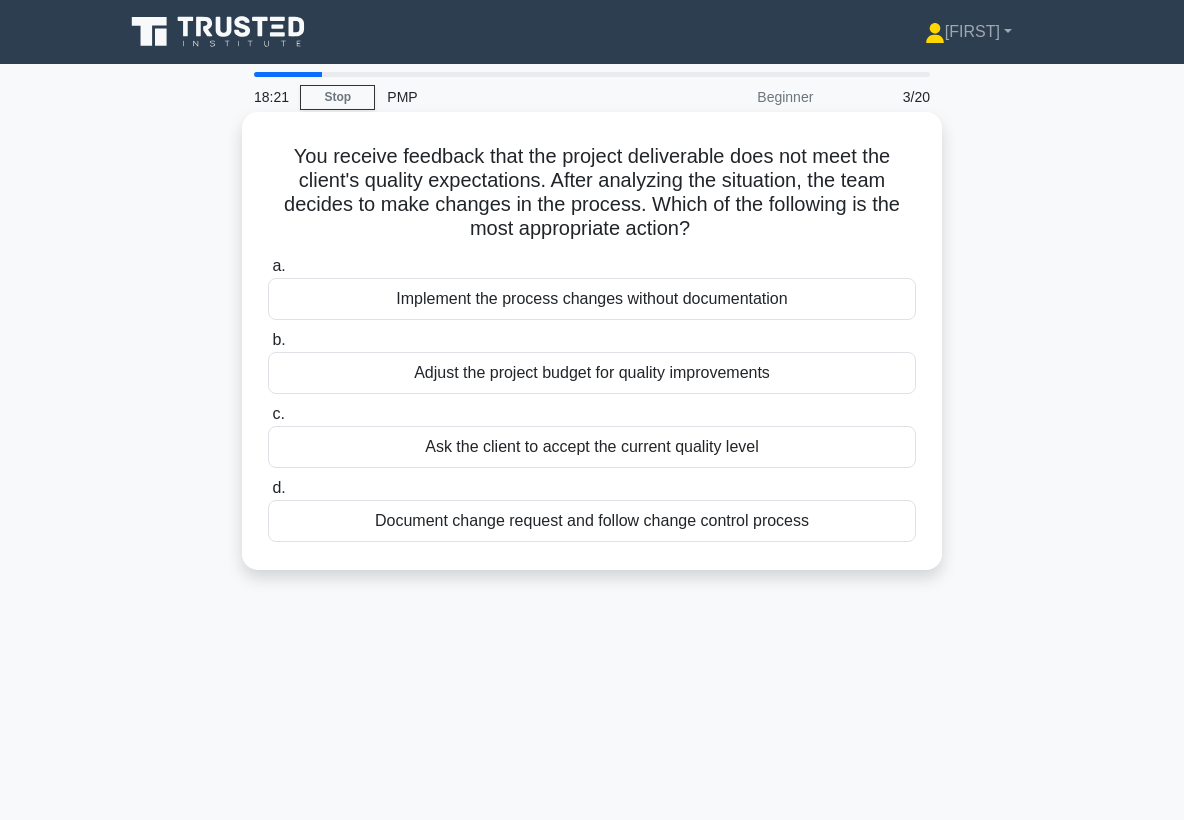 click on "Document change request and follow change control process" at bounding box center (592, 521) 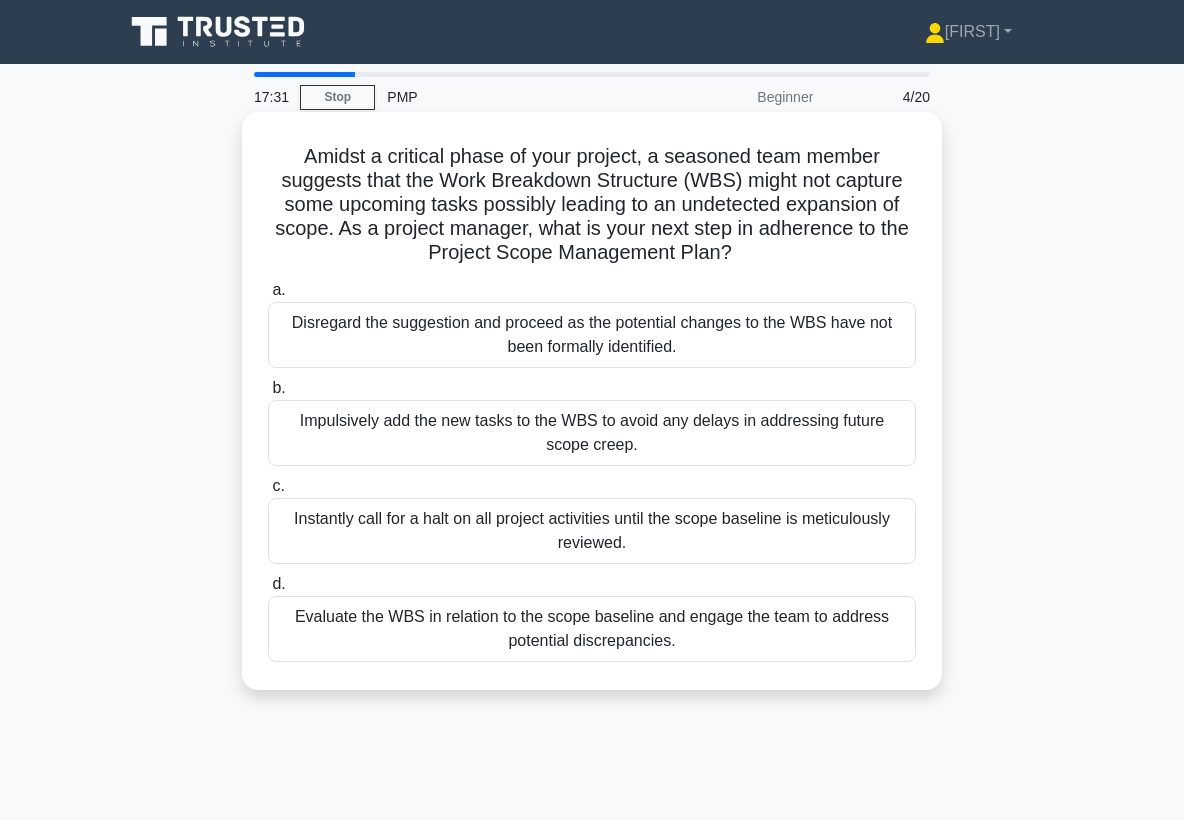 click on "Evaluate the WBS in relation to the scope baseline and engage the team to address potential discrepancies." at bounding box center (592, 629) 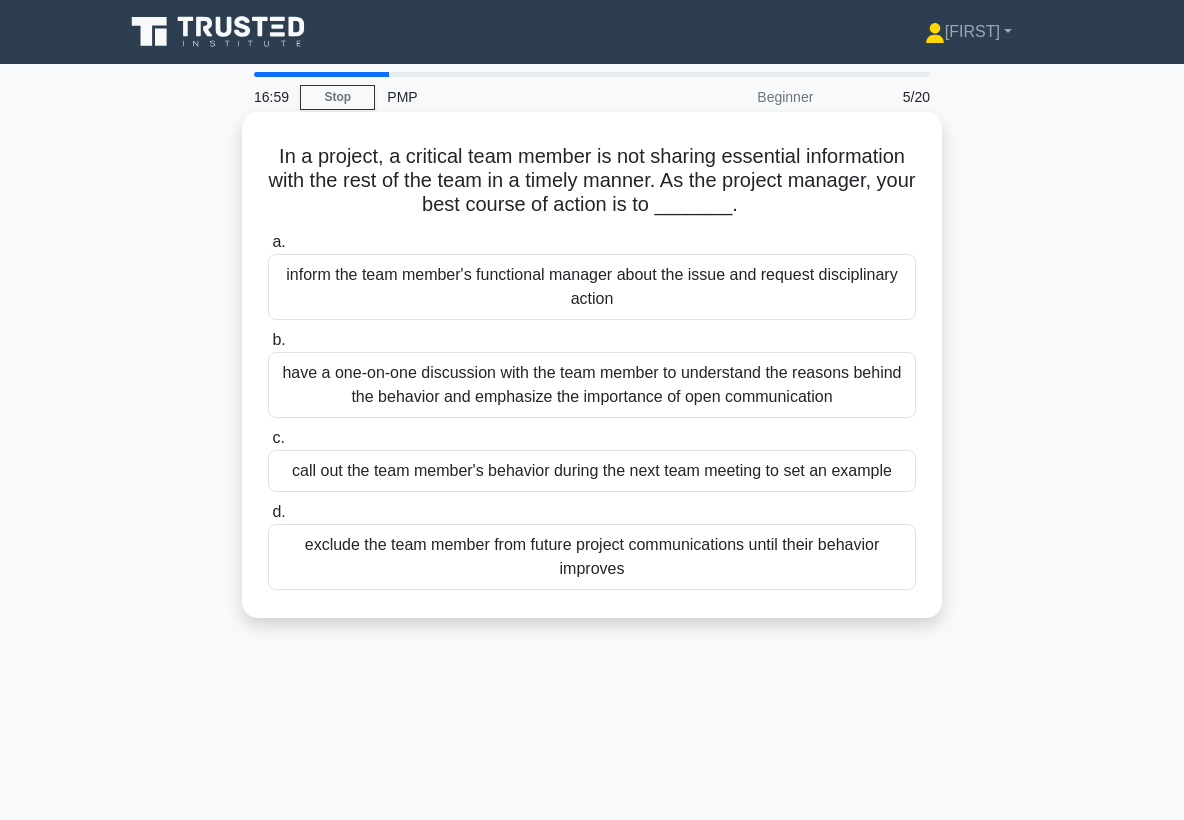 click on "have a one-on-one discussion with the team member to understand the reasons behind the behavior and emphasize the importance of open communication" at bounding box center (592, 385) 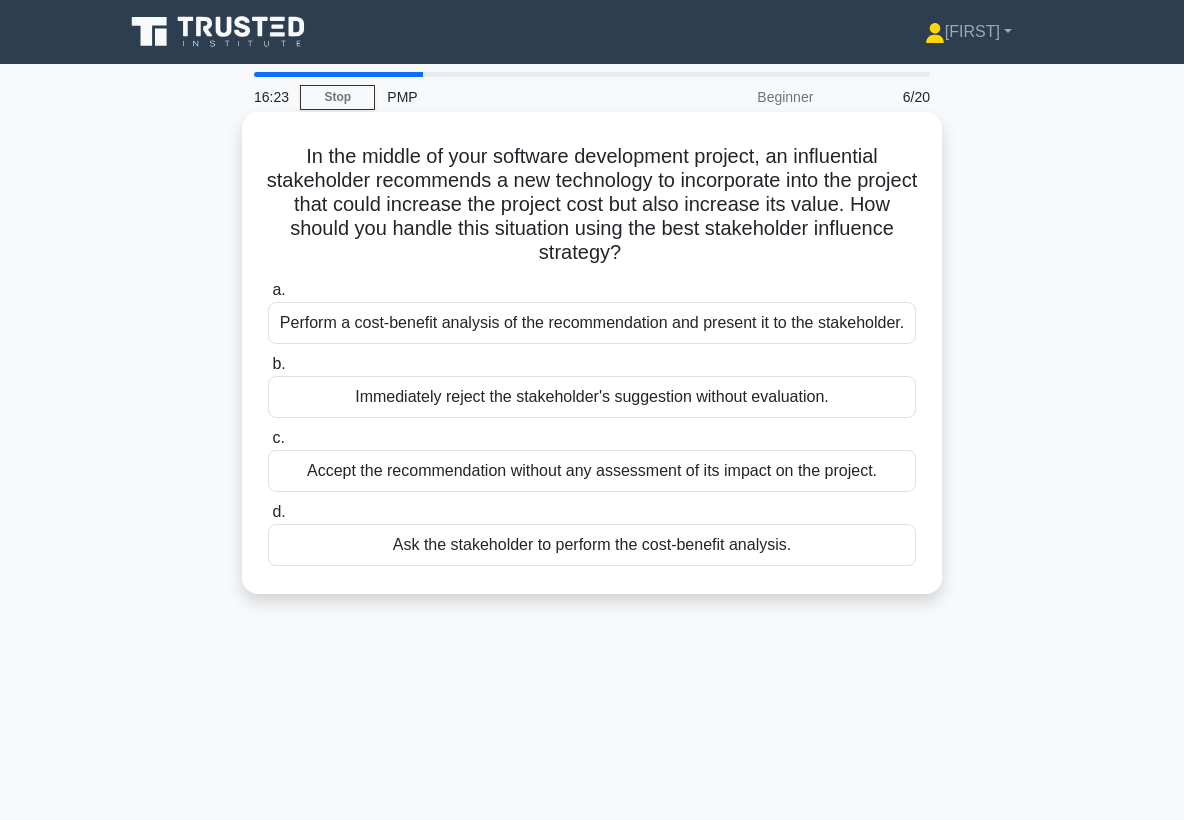 click on "Perform a cost-benefit analysis of the recommendation and present it to the stakeholder." at bounding box center [592, 323] 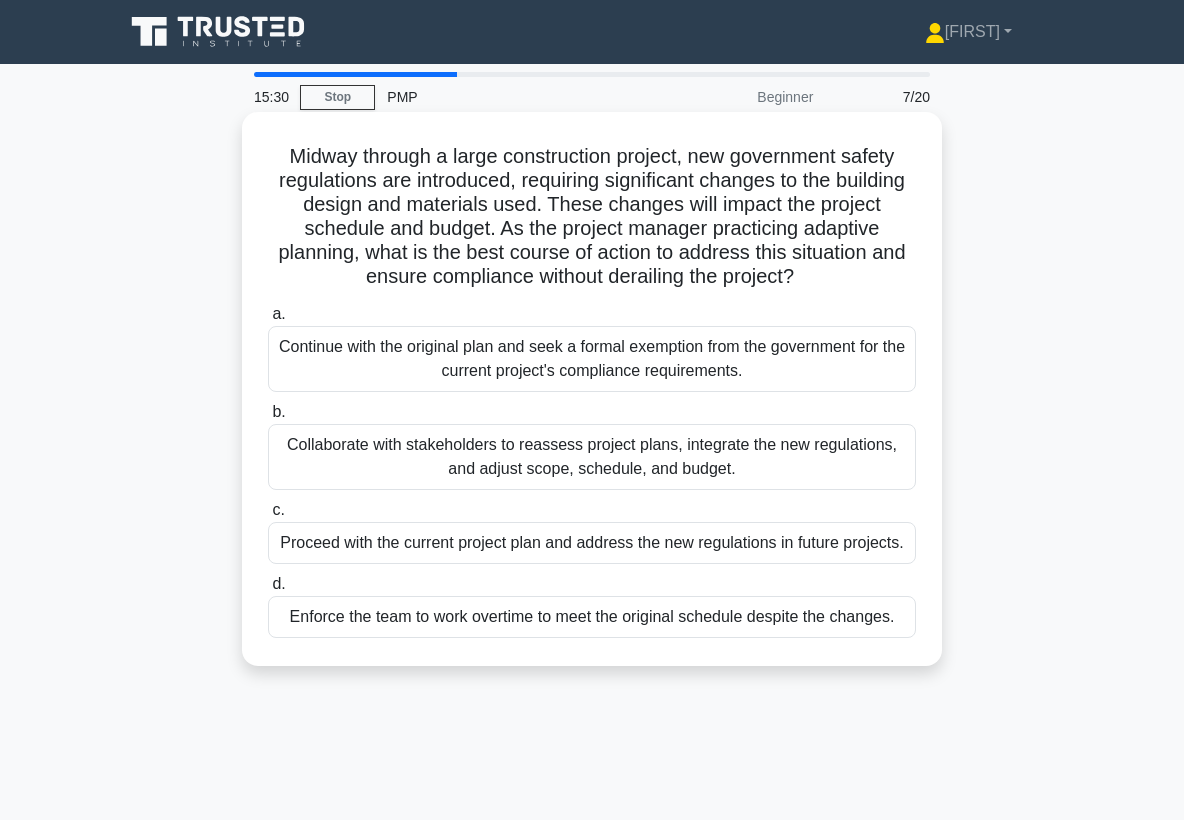 click on "Collaborate with stakeholders to reassess project plans, integrate the new regulations, and adjust scope, schedule, and budget." at bounding box center [592, 457] 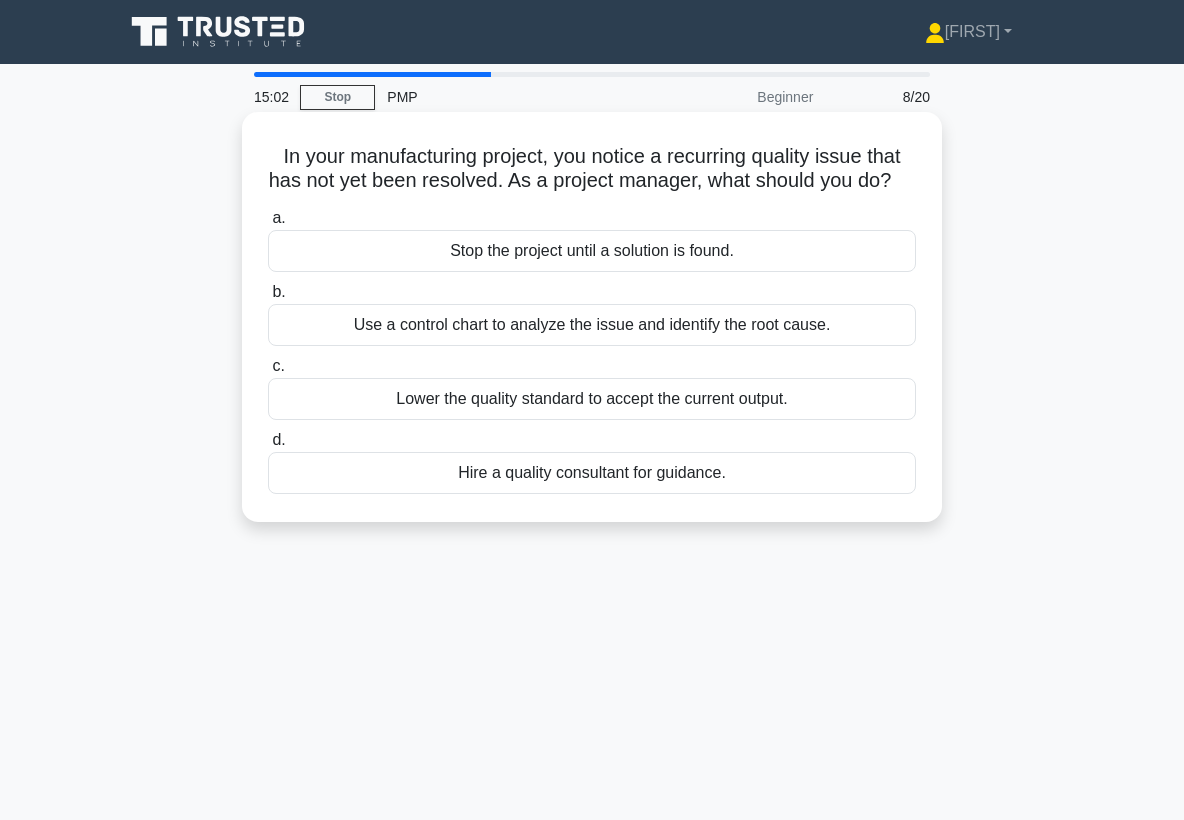 click on "Use a control chart to analyze the issue and identify the root cause." at bounding box center [592, 325] 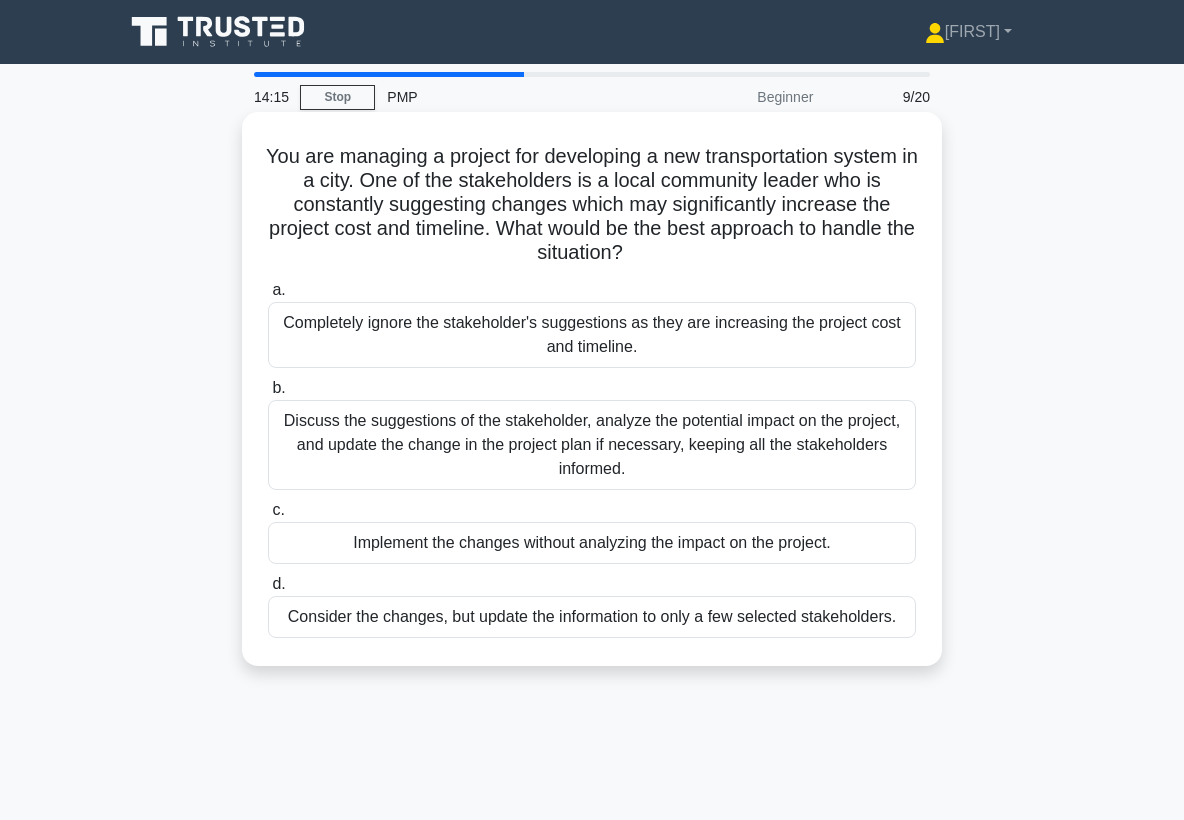 click on "Discuss the suggestions of the stakeholder, analyze the potential impact on the project, and update the change in the project plan if necessary, keeping all the stakeholders informed." at bounding box center [592, 445] 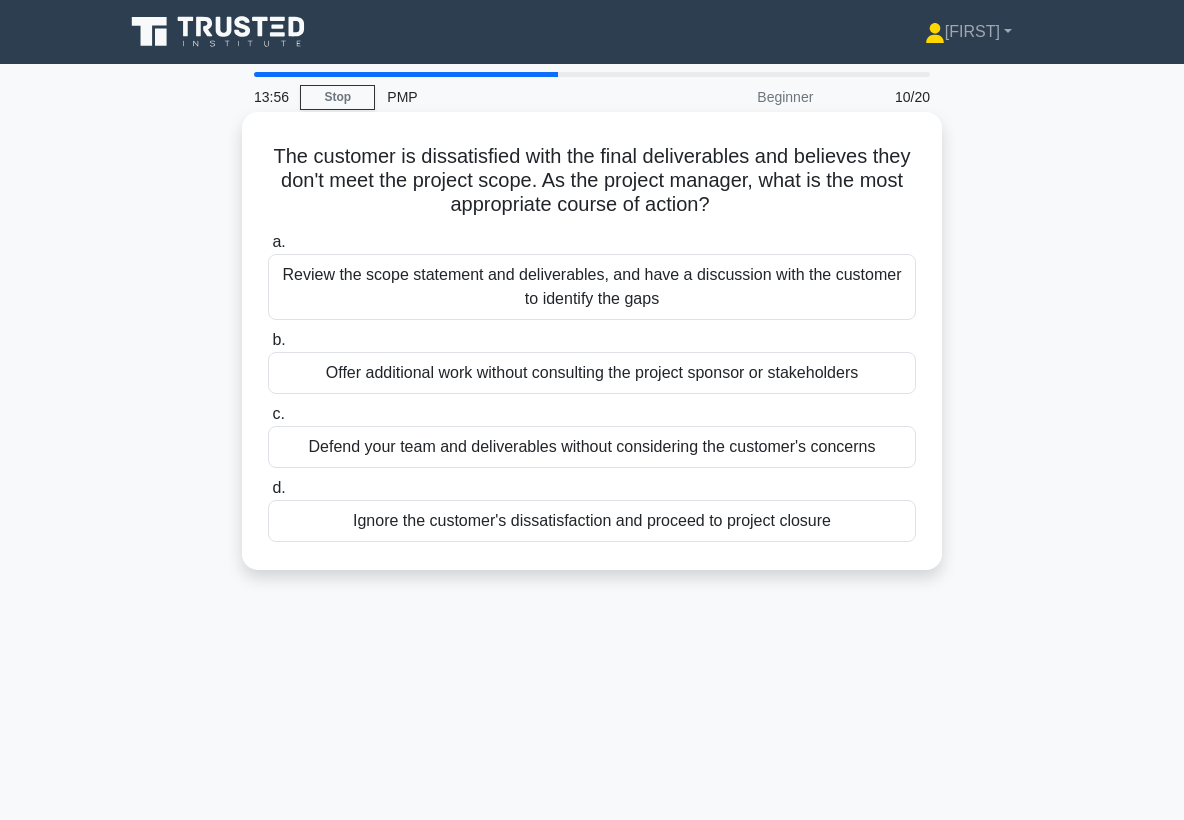 click on "Review the scope statement and deliverables, and have a discussion with the customer to identify the gaps" at bounding box center (592, 287) 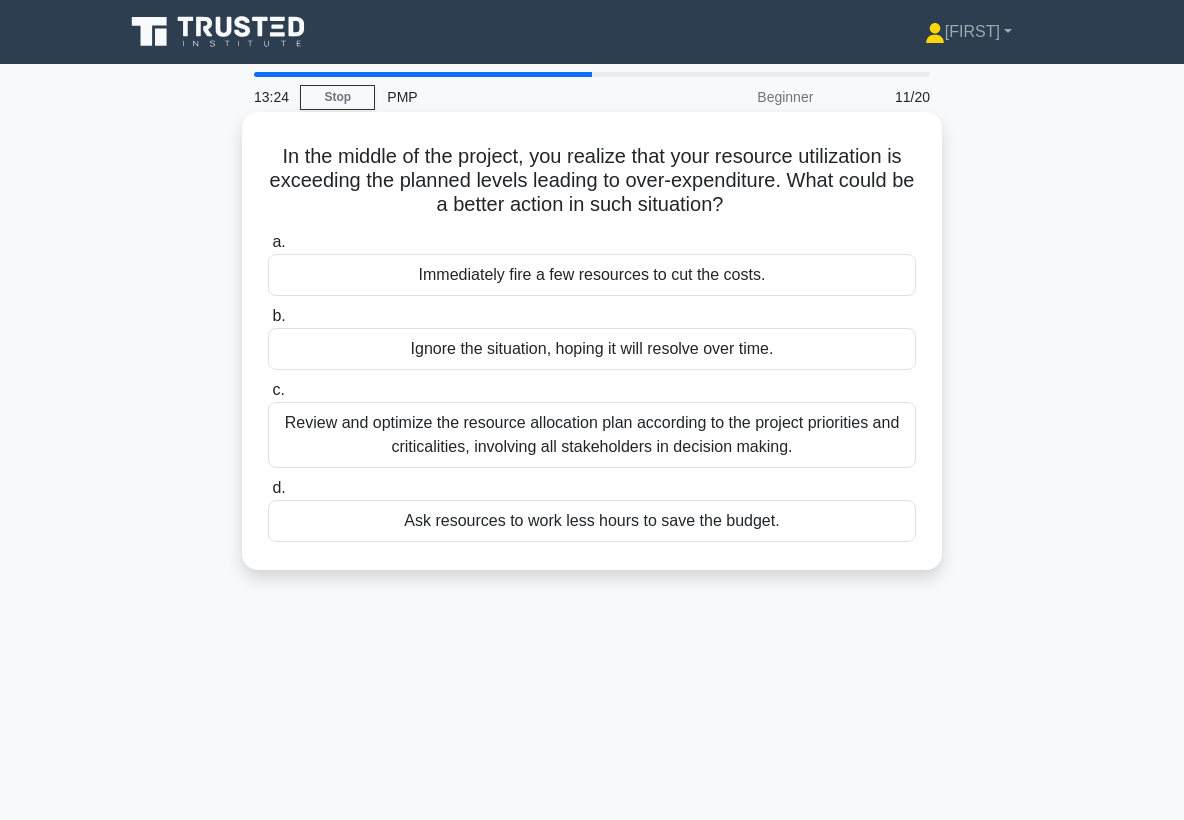 click on "Review and optimize the resource allocation plan according to the project priorities and criticalities, involving all stakeholders in decision making." at bounding box center [592, 435] 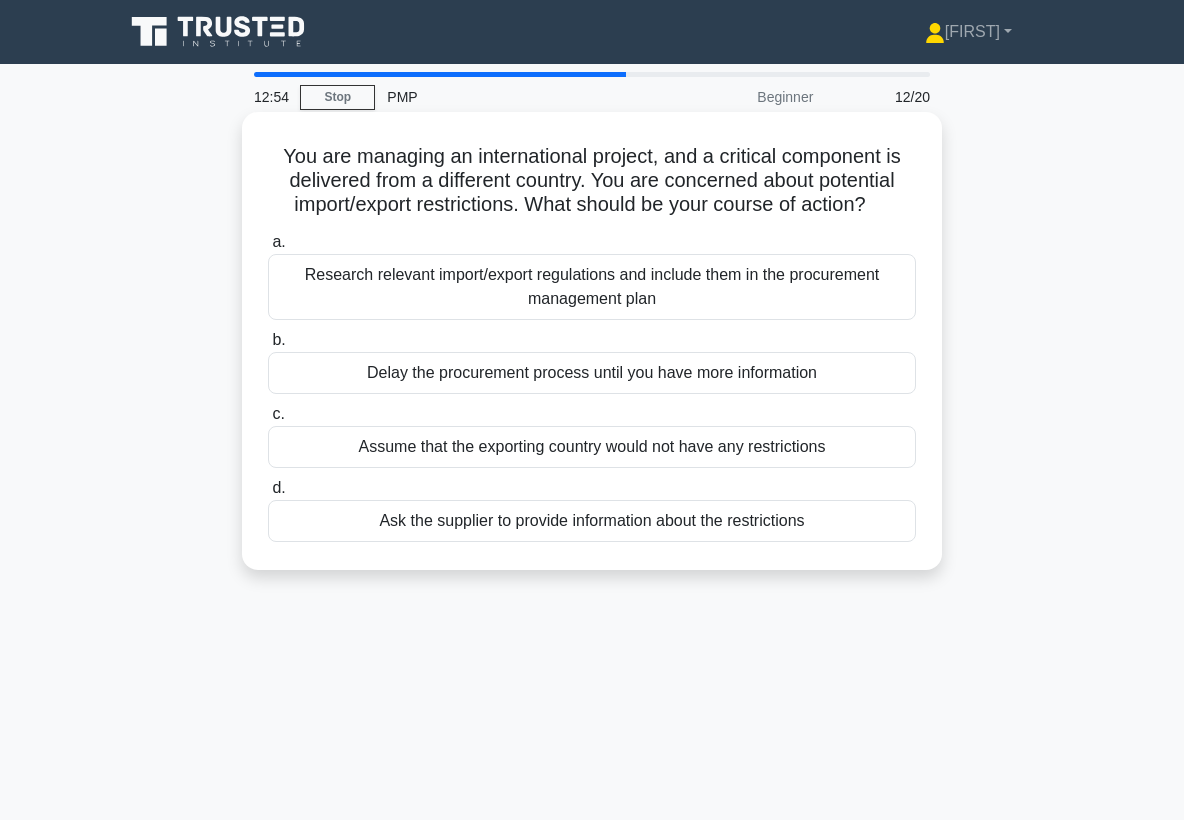 click on "Research relevant import/export regulations and include them in the procurement management plan" at bounding box center (592, 287) 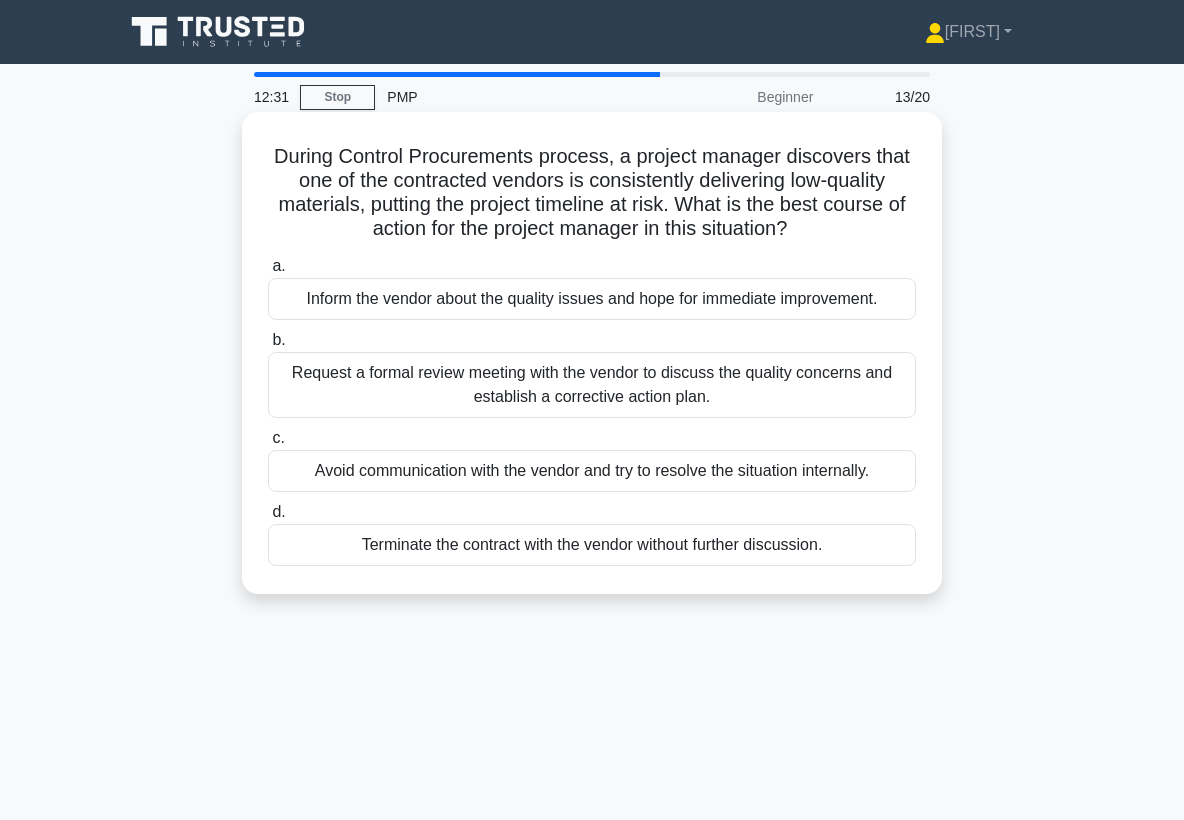click on "Request a formal review meeting with the vendor to discuss the quality concerns and establish a corrective action plan." at bounding box center (592, 385) 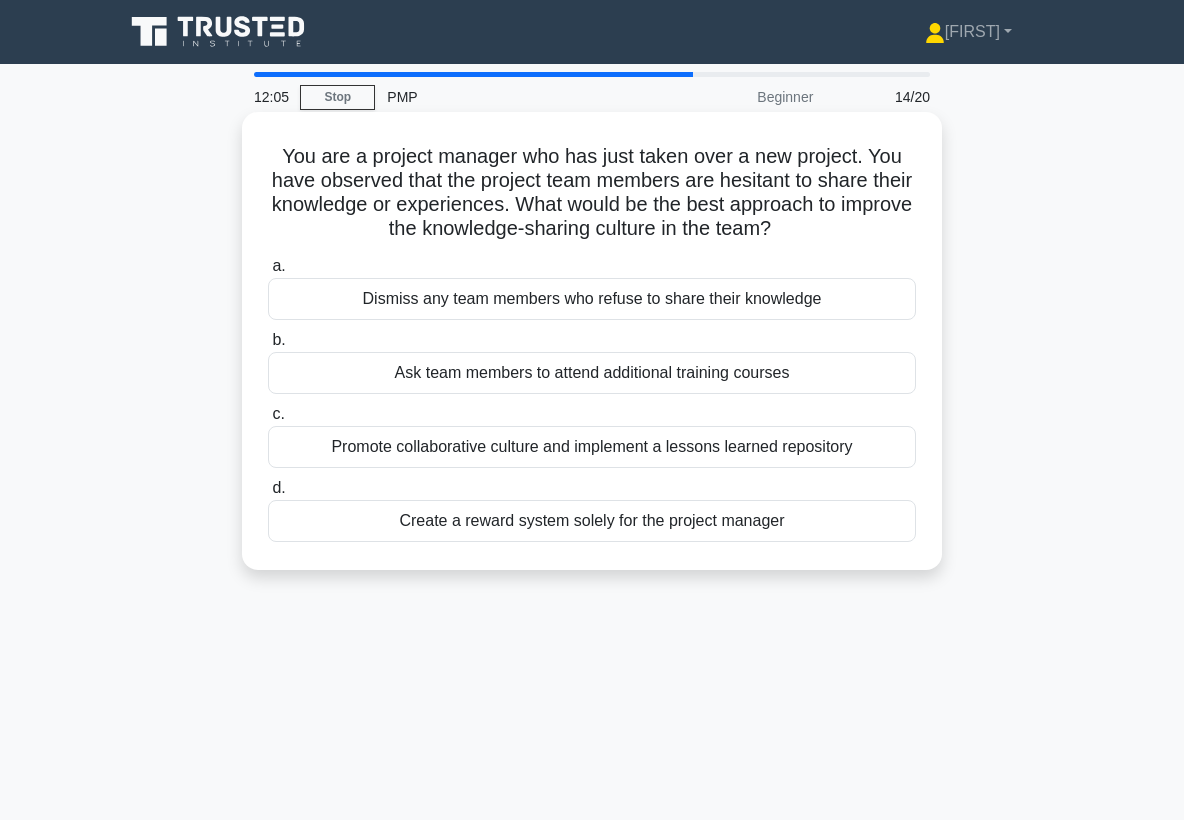 click on "Promote collaborative culture and implement a lessons learned repository" at bounding box center (592, 447) 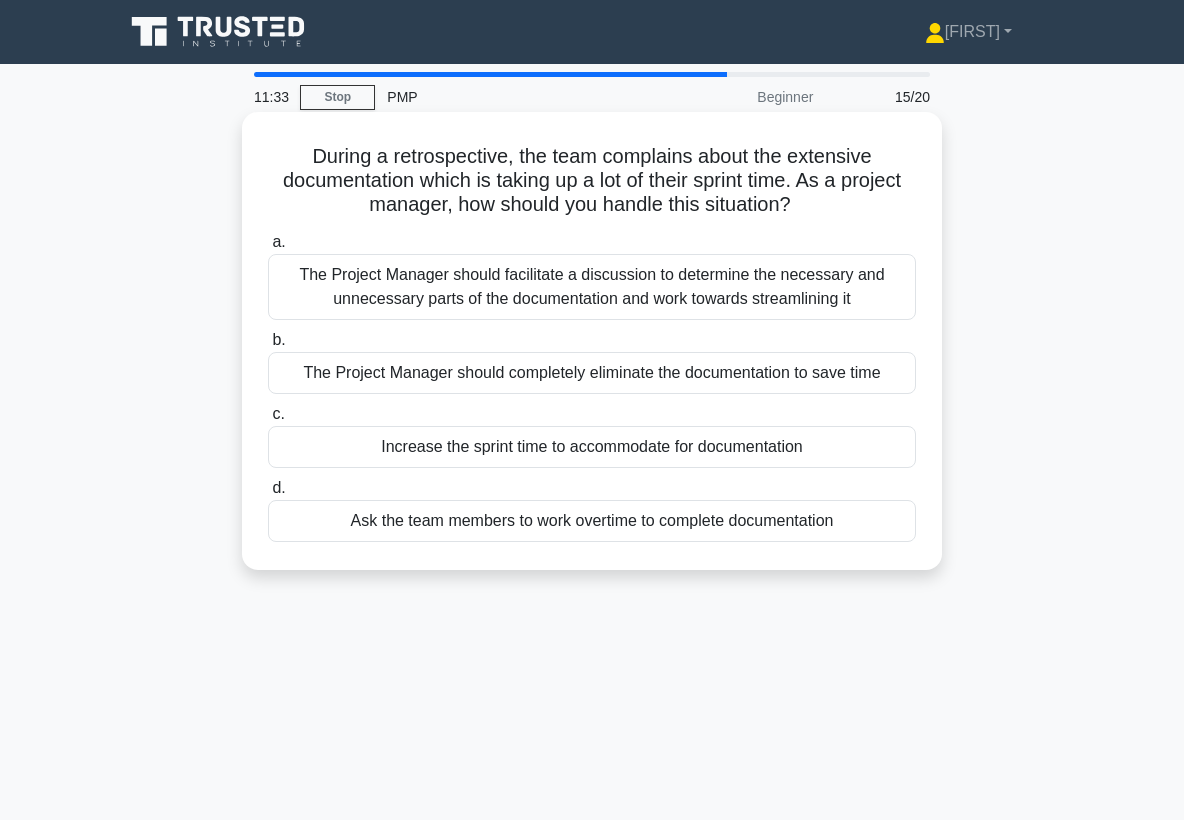 click on "The Project Manager should facilitate a discussion to determine the necessary and unnecessary parts of the documentation and work towards streamlining it" at bounding box center [592, 287] 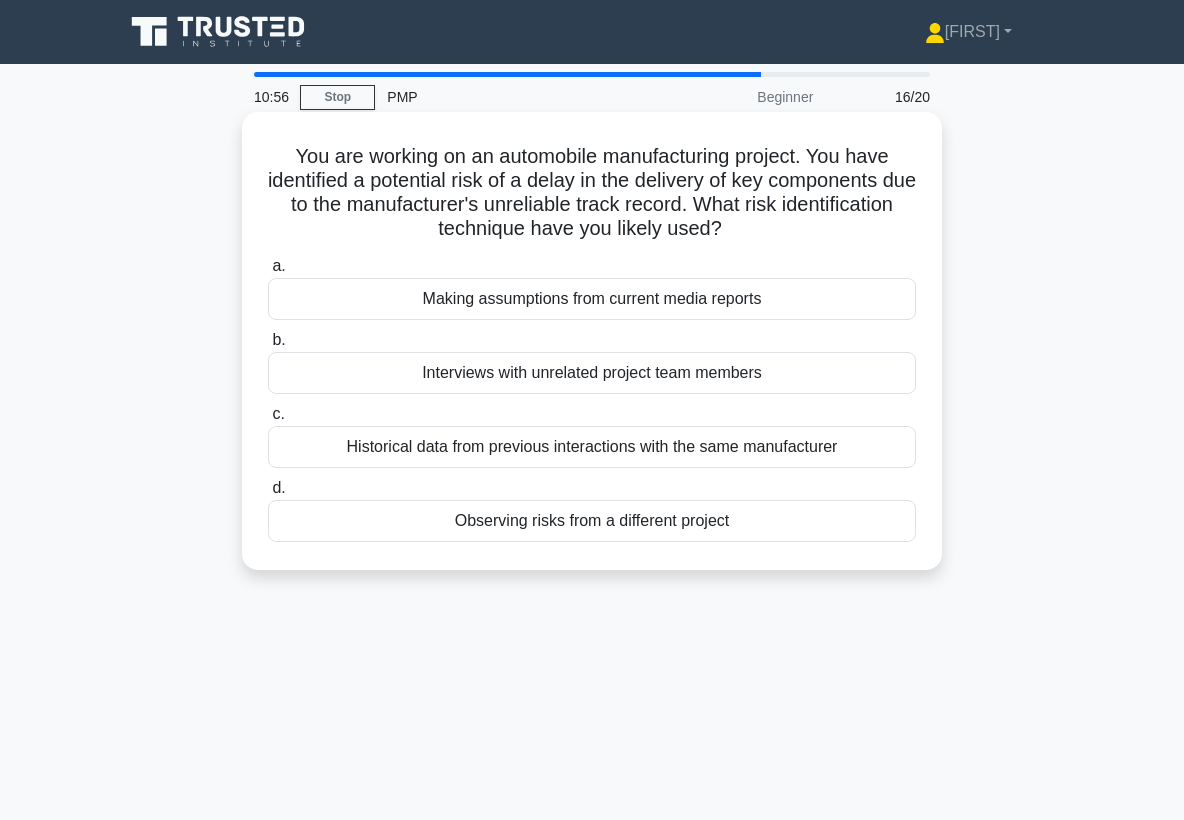 click on "Historical data from previous interactions with the same manufacturer" at bounding box center [592, 447] 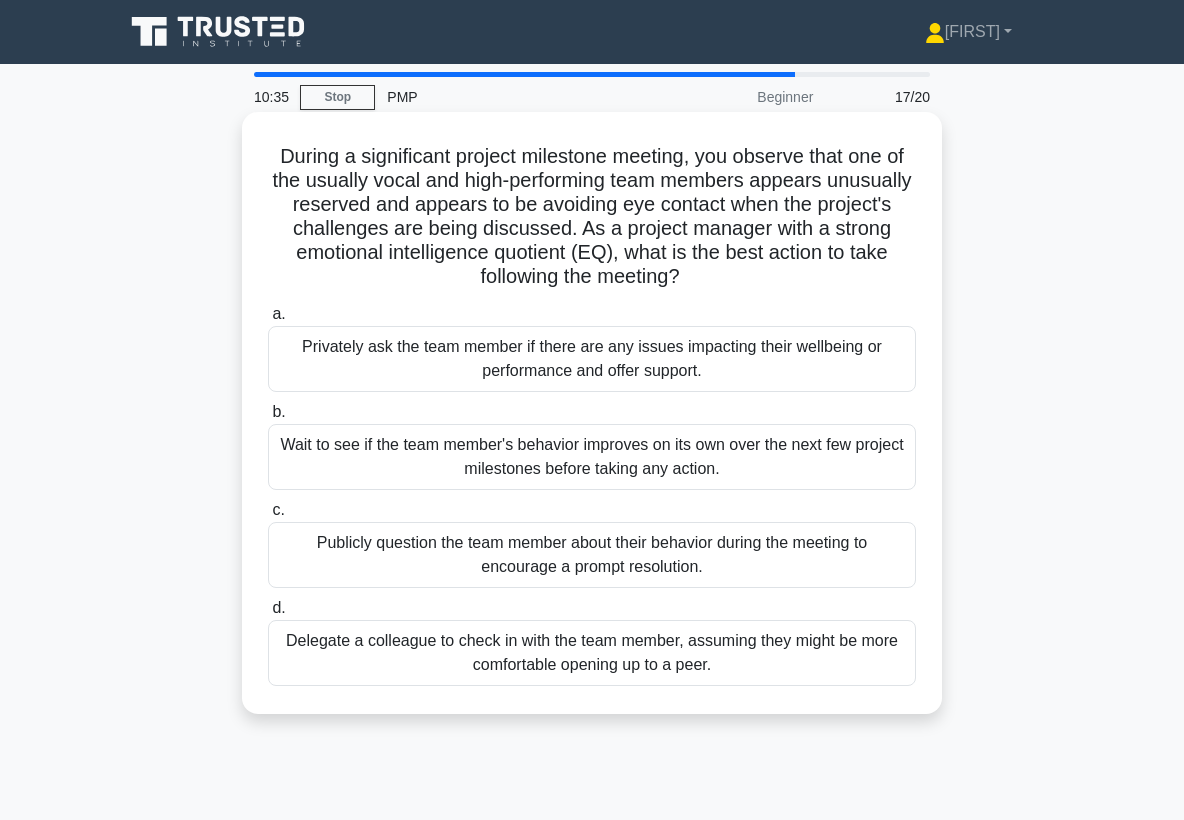 click on "Privately ask the team member if there are any issues impacting their wellbeing or performance and offer support." at bounding box center [592, 359] 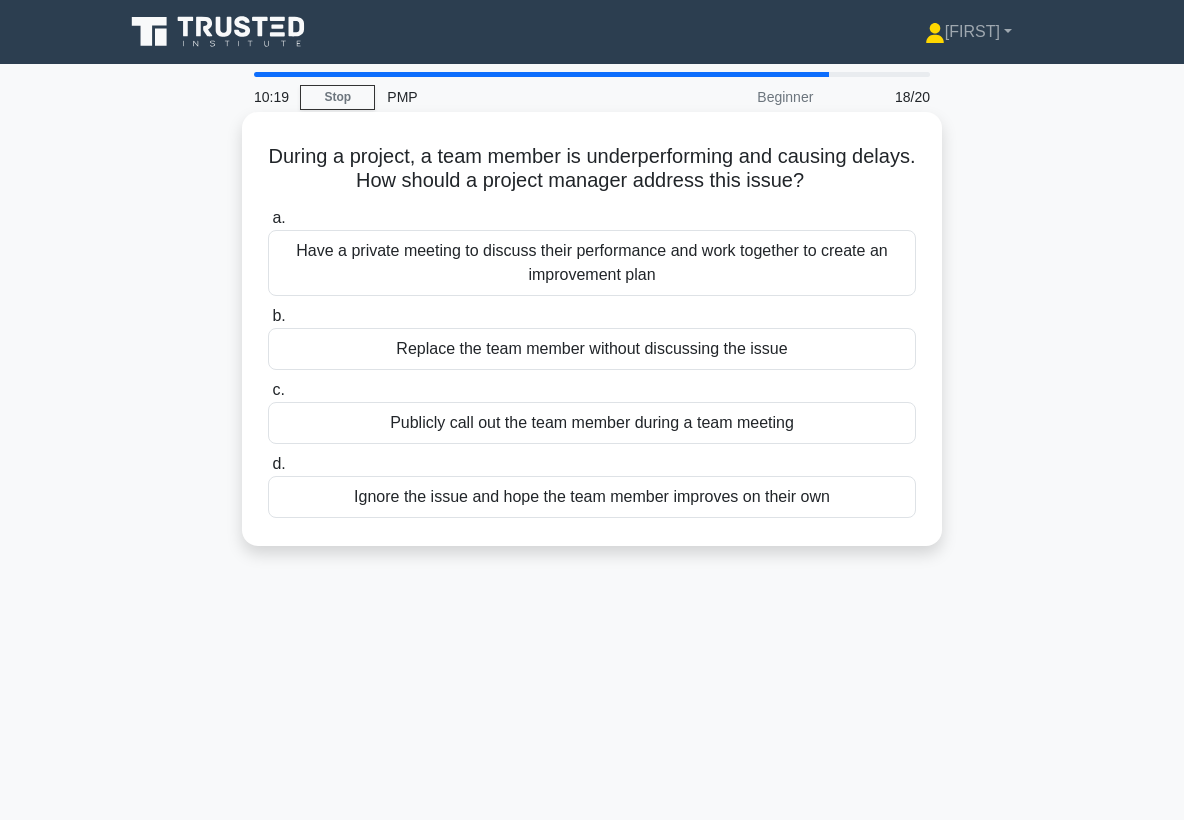 click on "Have a private meeting to discuss their performance and work together to create an improvement plan" at bounding box center [592, 263] 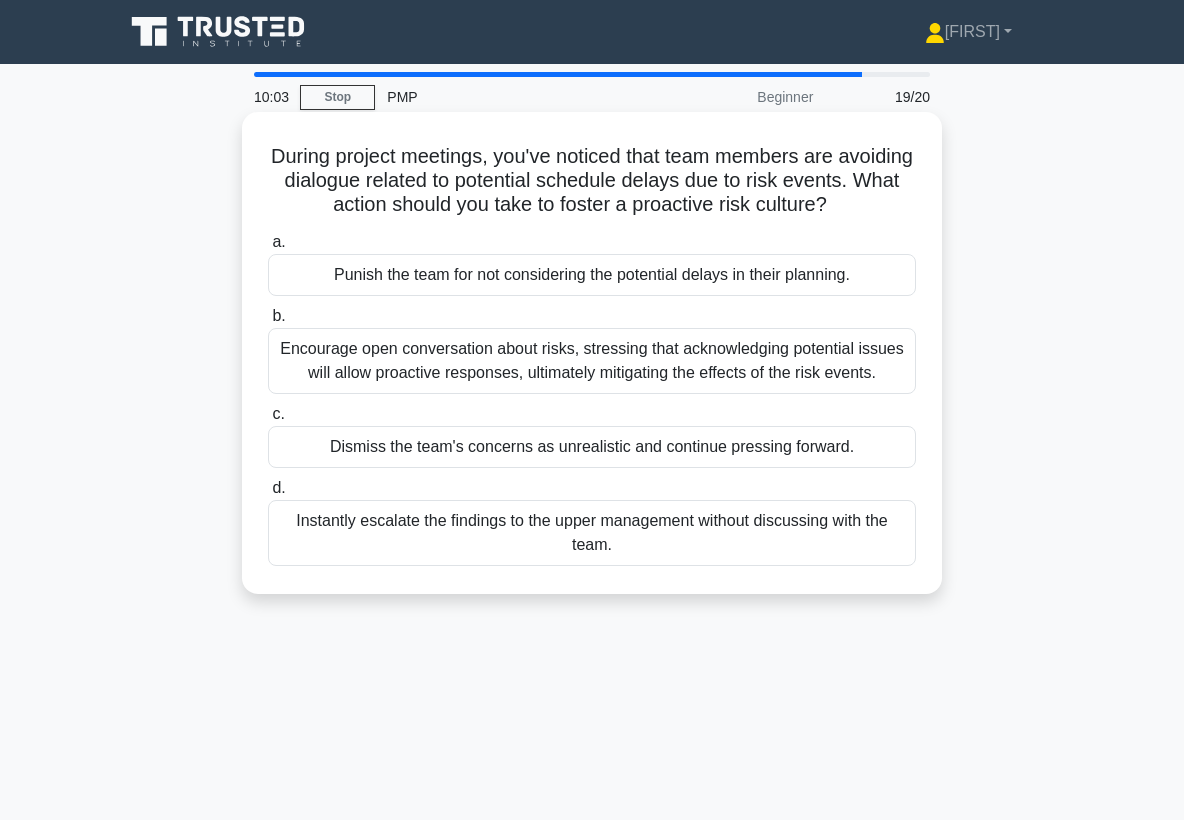 click on "Encourage open conversation about risks, stressing that acknowledging potential issues will allow proactive responses, ultimately mitigating the effects of the risk events." at bounding box center [592, 361] 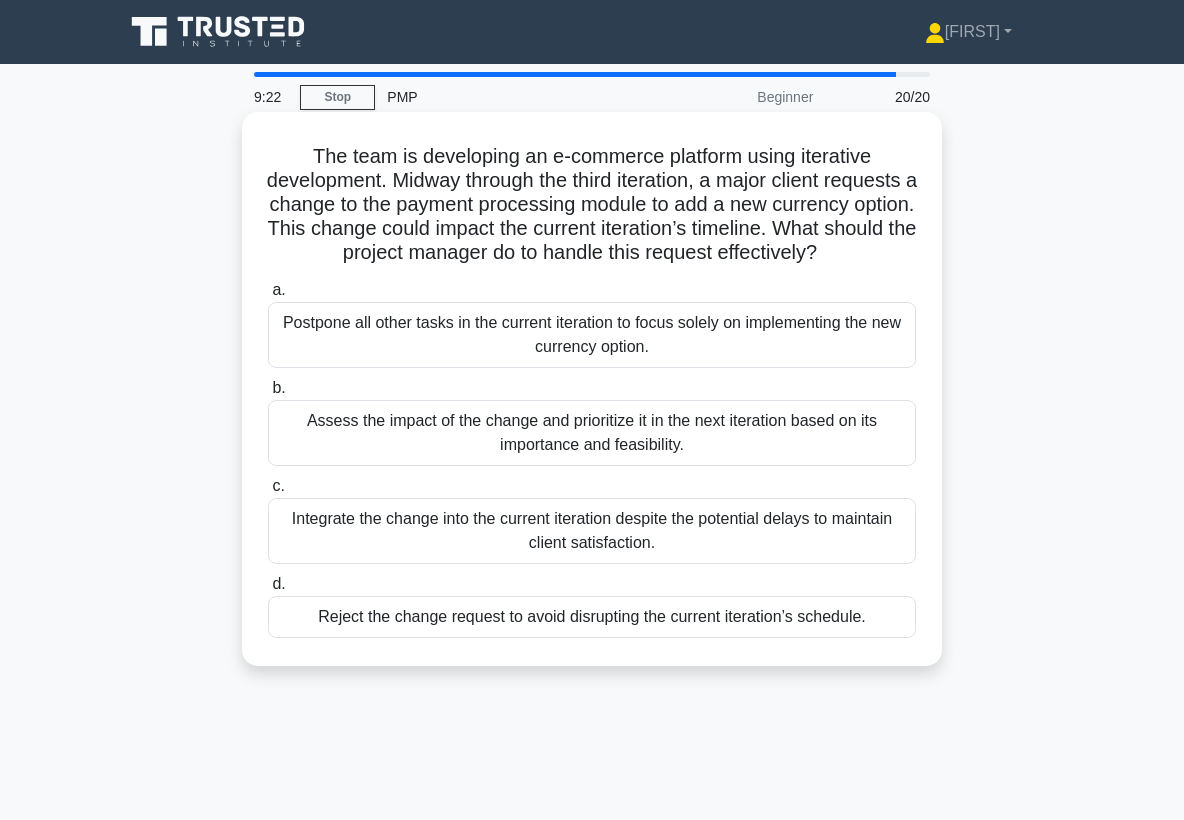 click on "Assess the impact of the change and prioritize it in the next iteration based on its importance and feasibility." at bounding box center (592, 433) 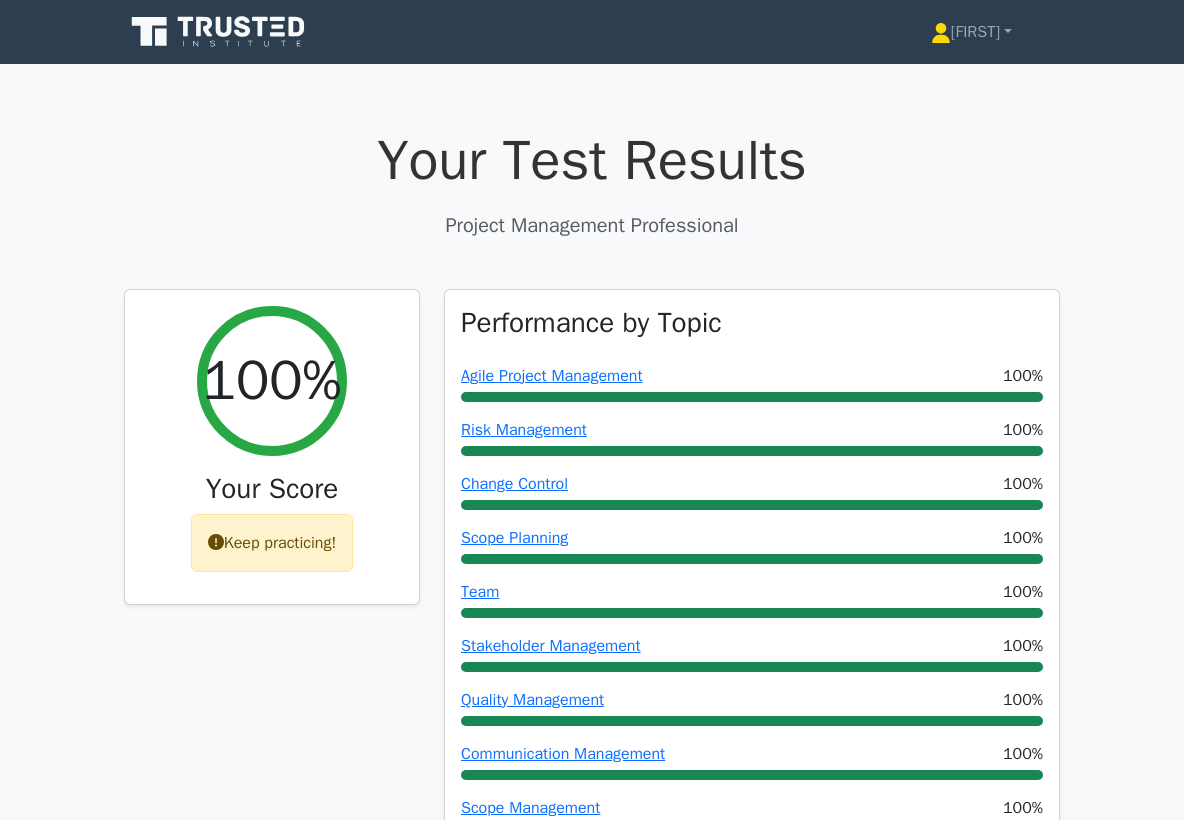 scroll, scrollTop: 0, scrollLeft: 0, axis: both 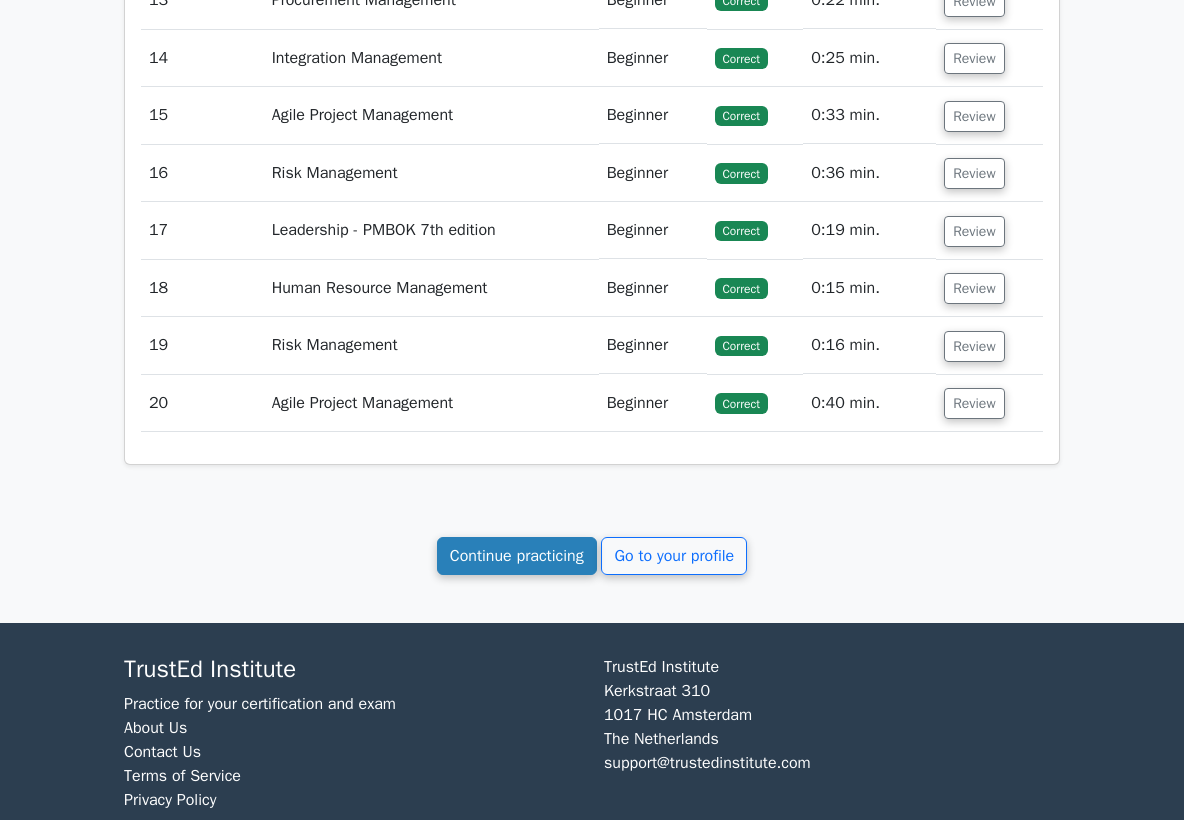 click on "Continue practicing" at bounding box center [517, 556] 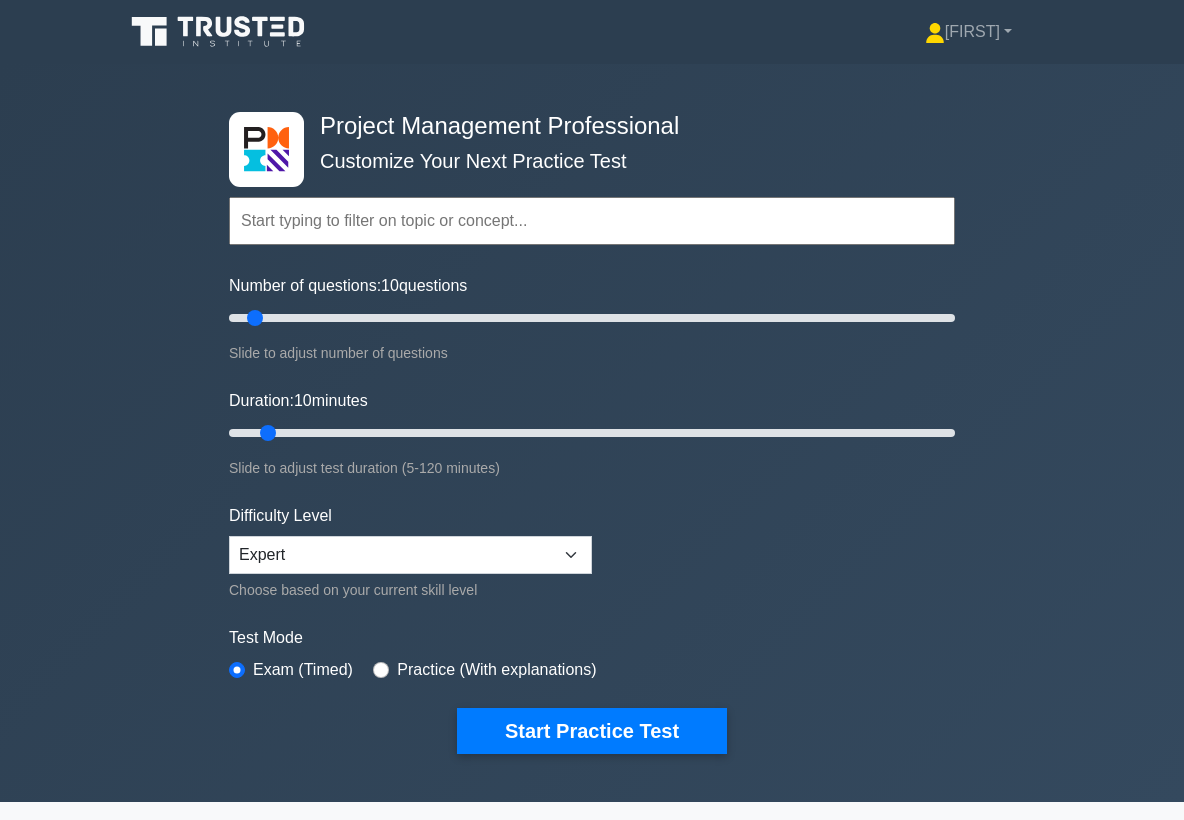 scroll, scrollTop: 0, scrollLeft: 0, axis: both 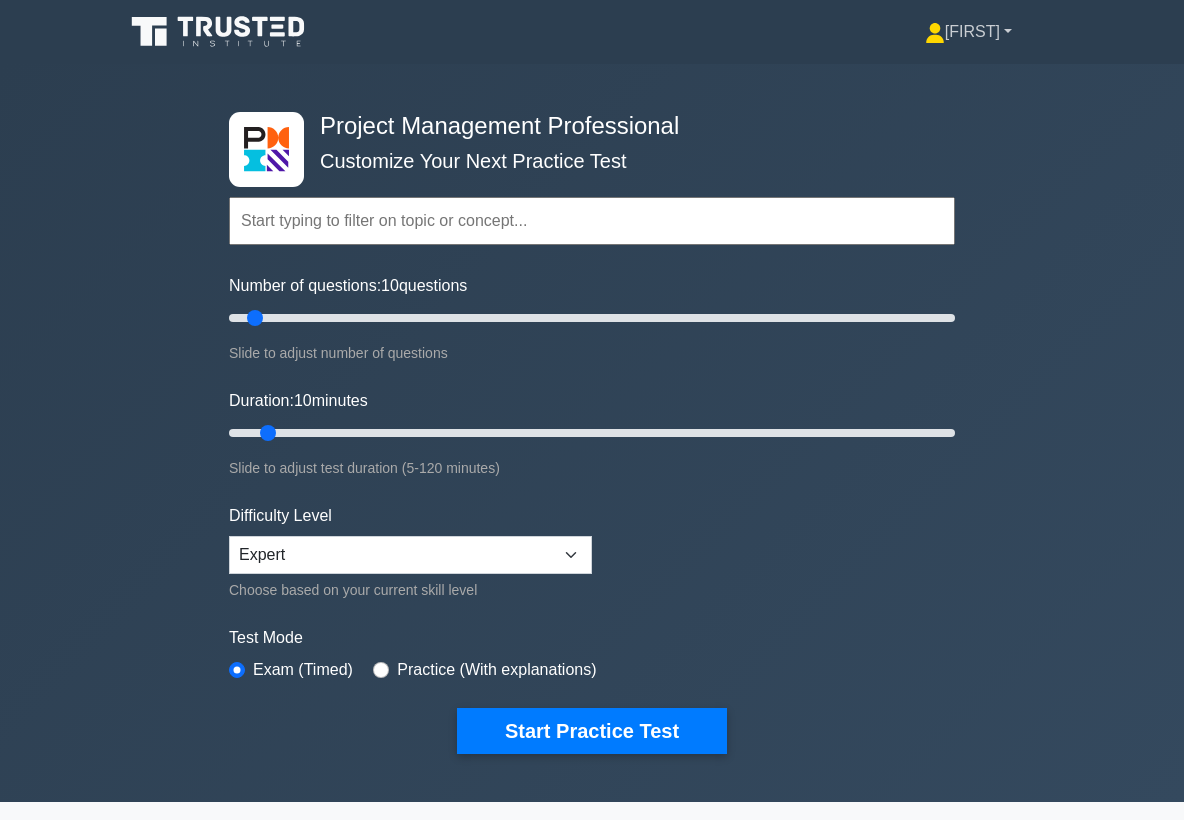 click on "[FIRST]" at bounding box center [968, 32] 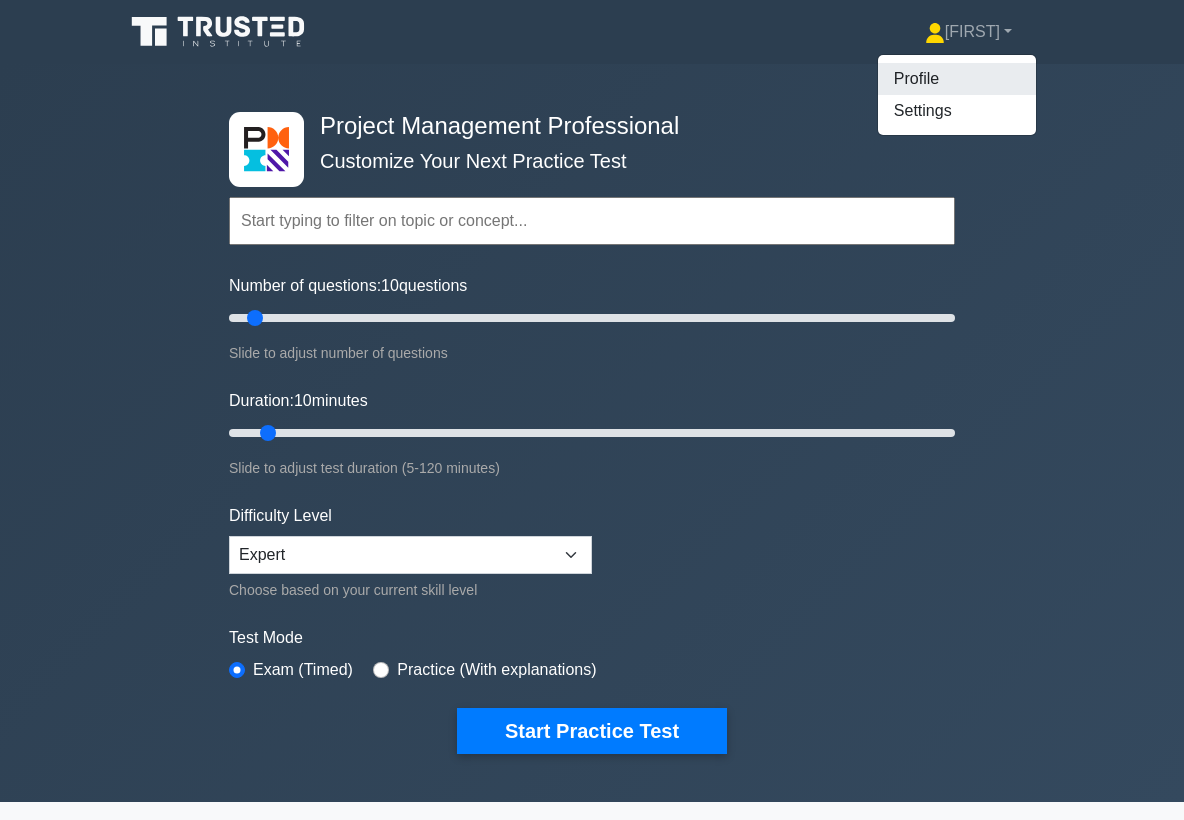 click on "Profile" at bounding box center [957, 79] 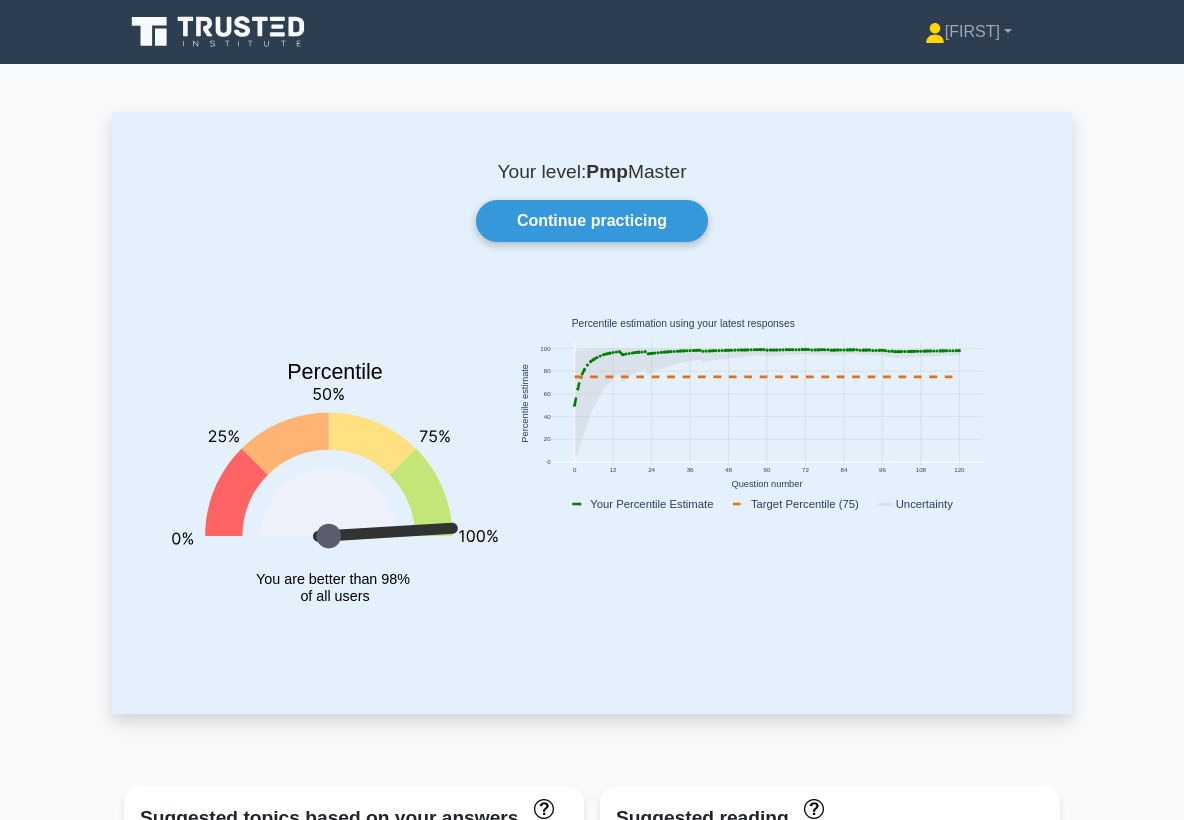 scroll, scrollTop: 0, scrollLeft: 0, axis: both 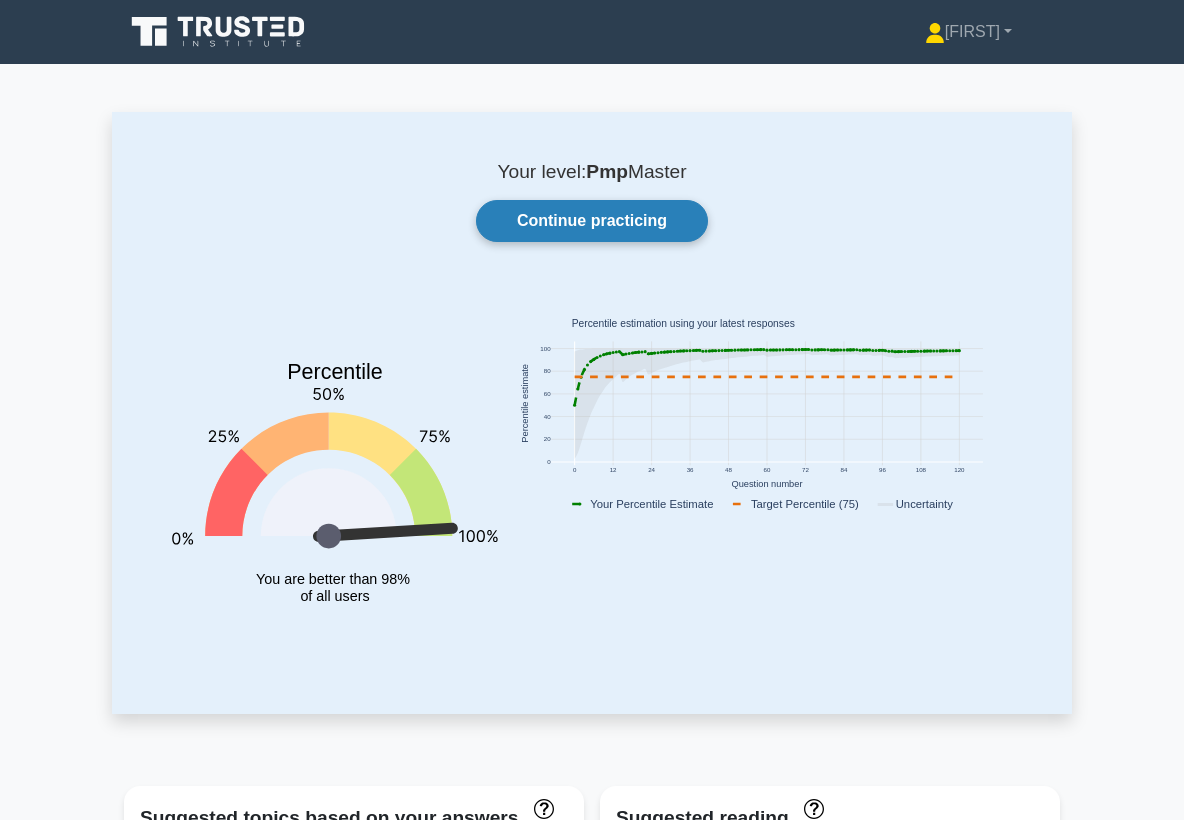 click on "Continue practicing" at bounding box center (592, 221) 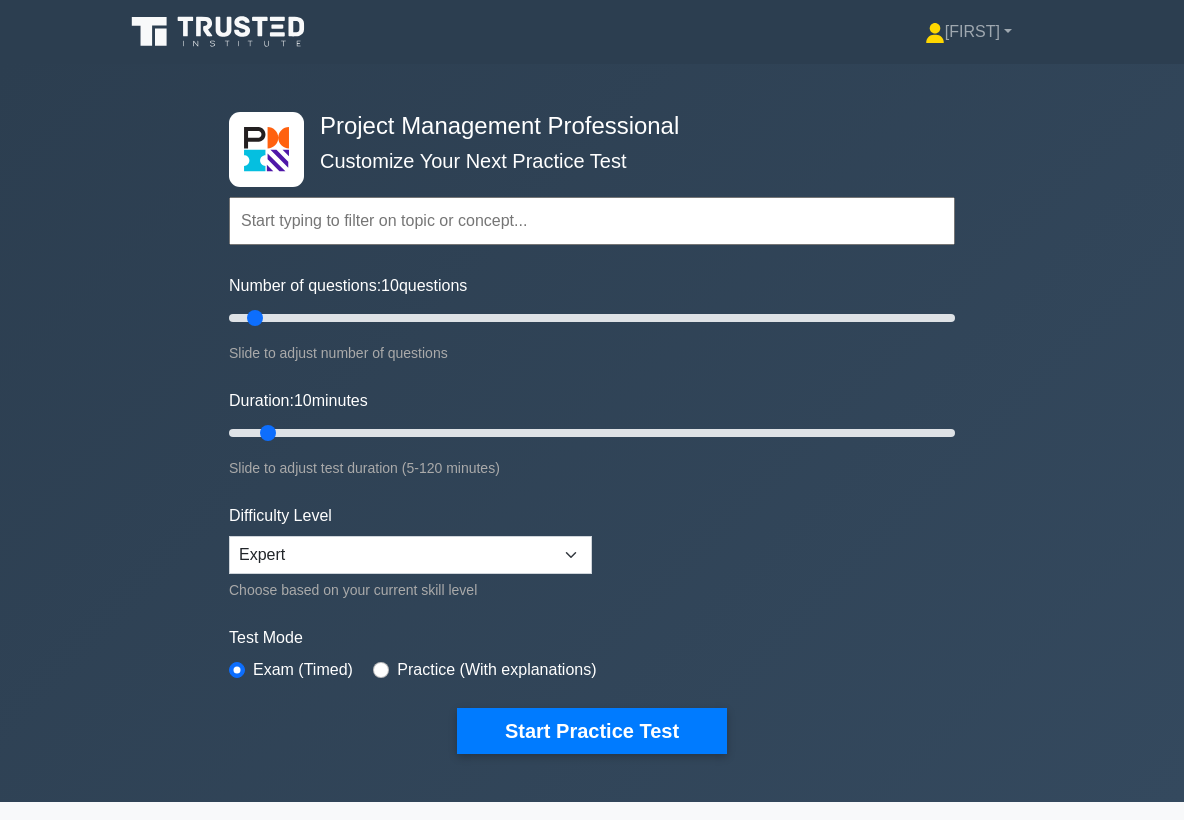 scroll, scrollTop: 0, scrollLeft: 0, axis: both 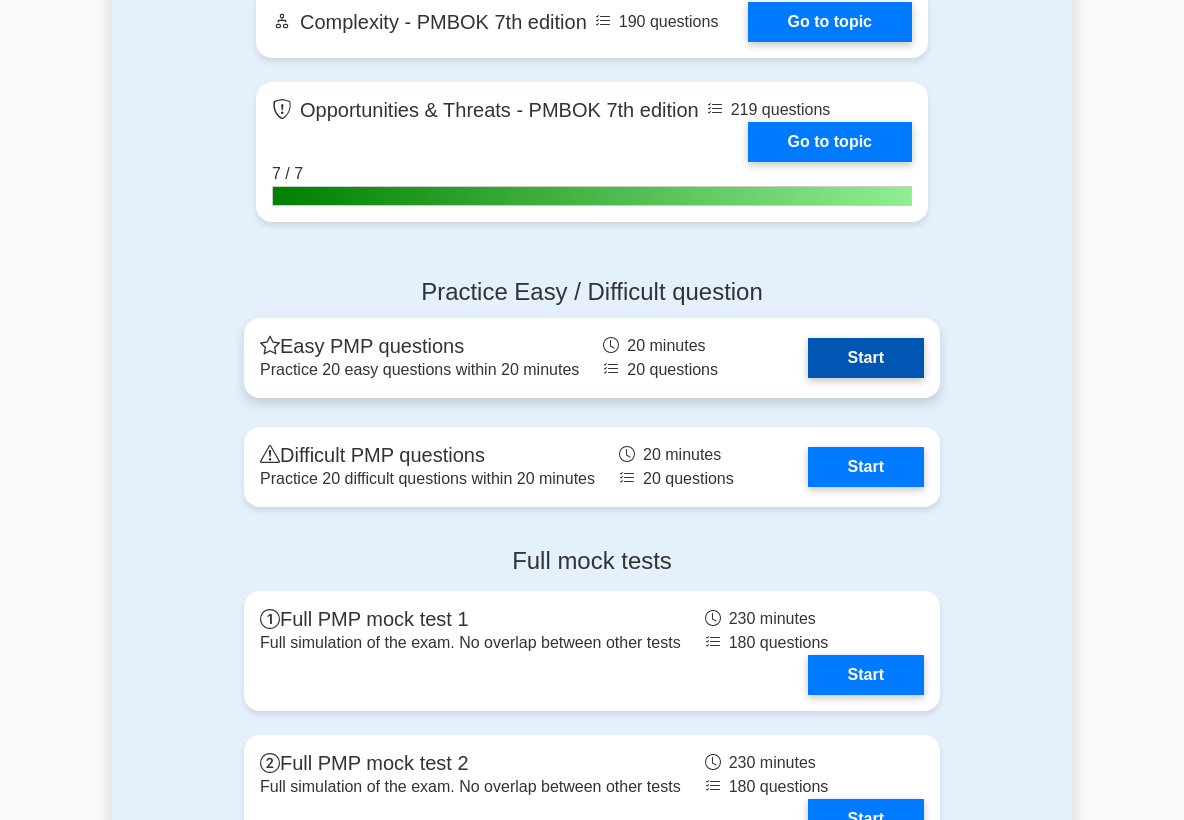 click on "Start" at bounding box center (866, 358) 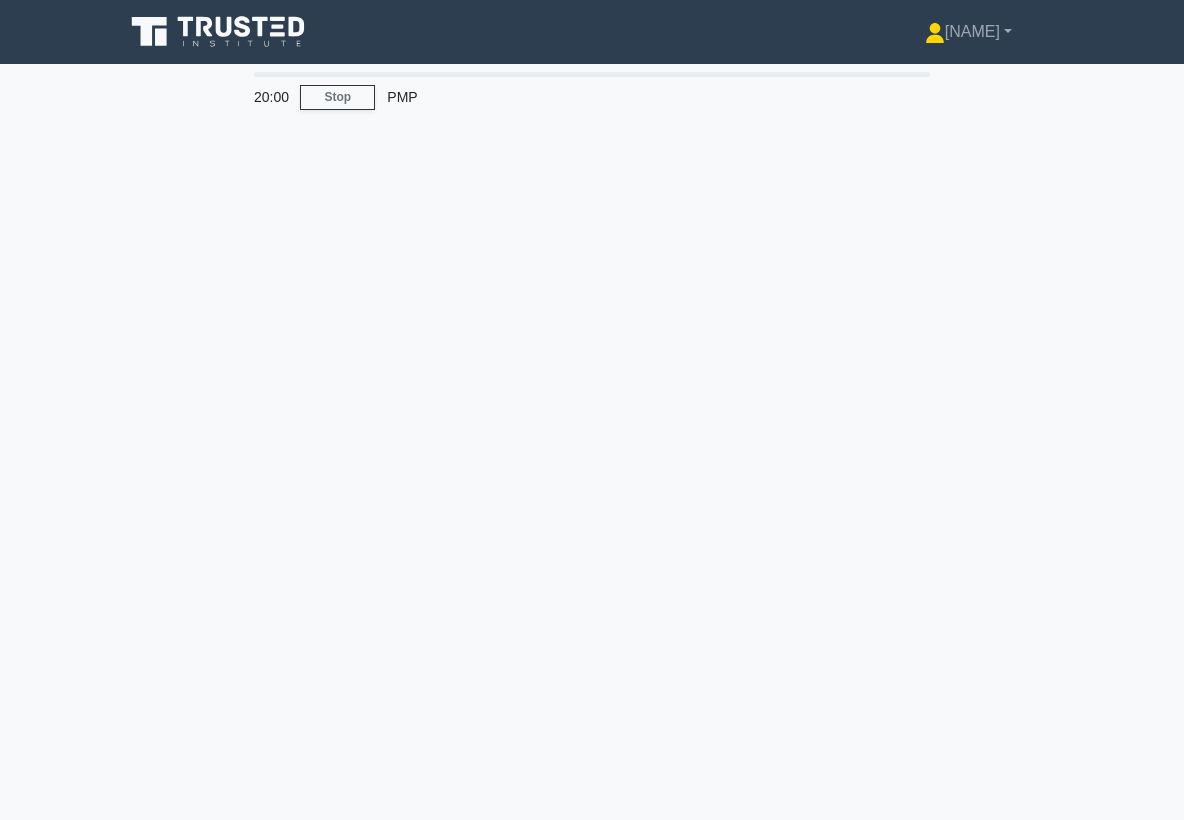 scroll, scrollTop: 0, scrollLeft: 0, axis: both 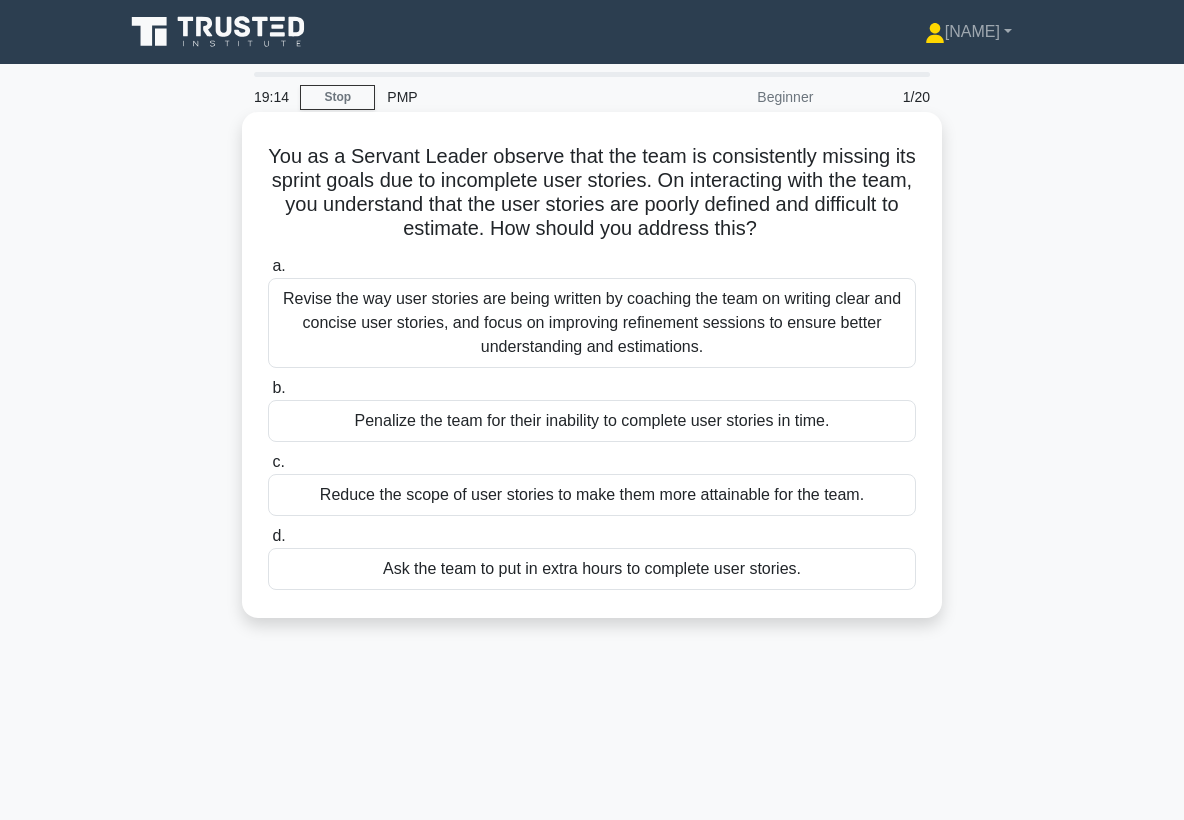 click on "Revise the way user stories are being written by coaching the team on writing clear and concise user stories, and focus on improving refinement sessions to ensure better understanding and estimations." at bounding box center [592, 323] 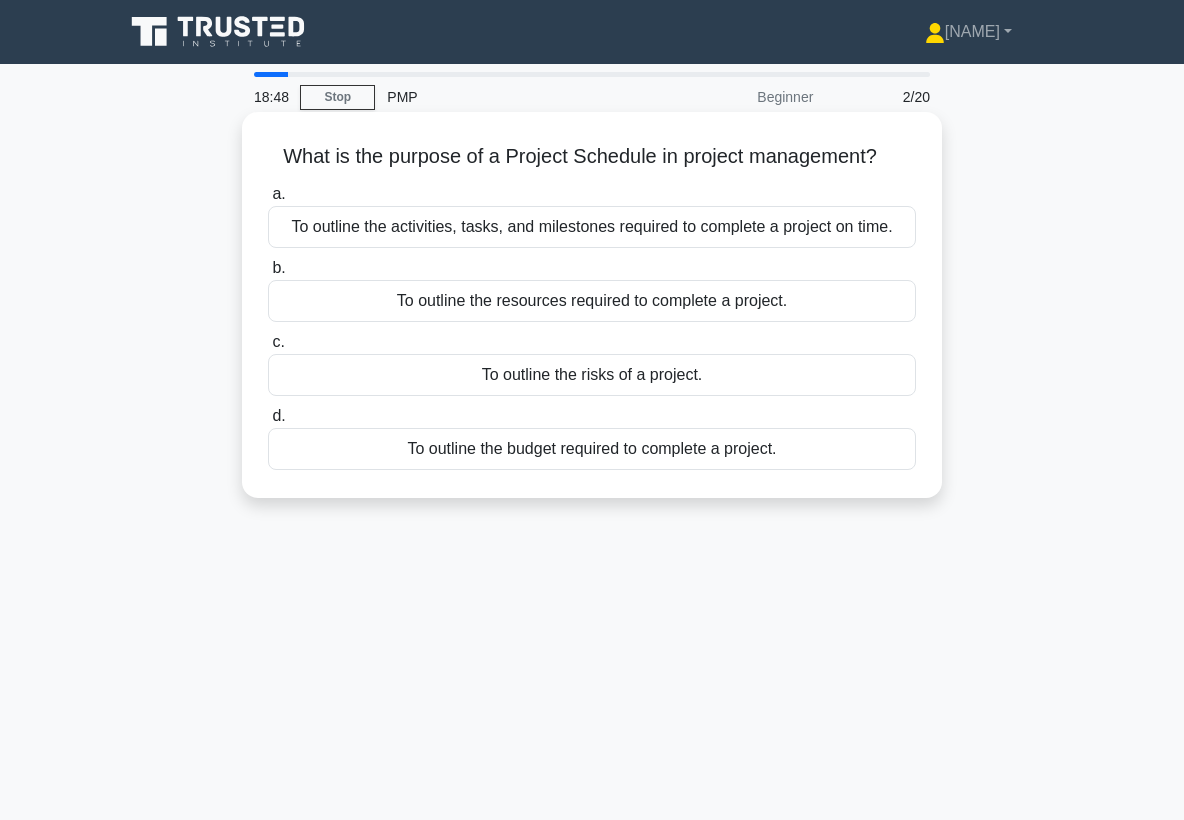 click on "To outline the activities, tasks, and milestones required to complete a project on time." at bounding box center [592, 227] 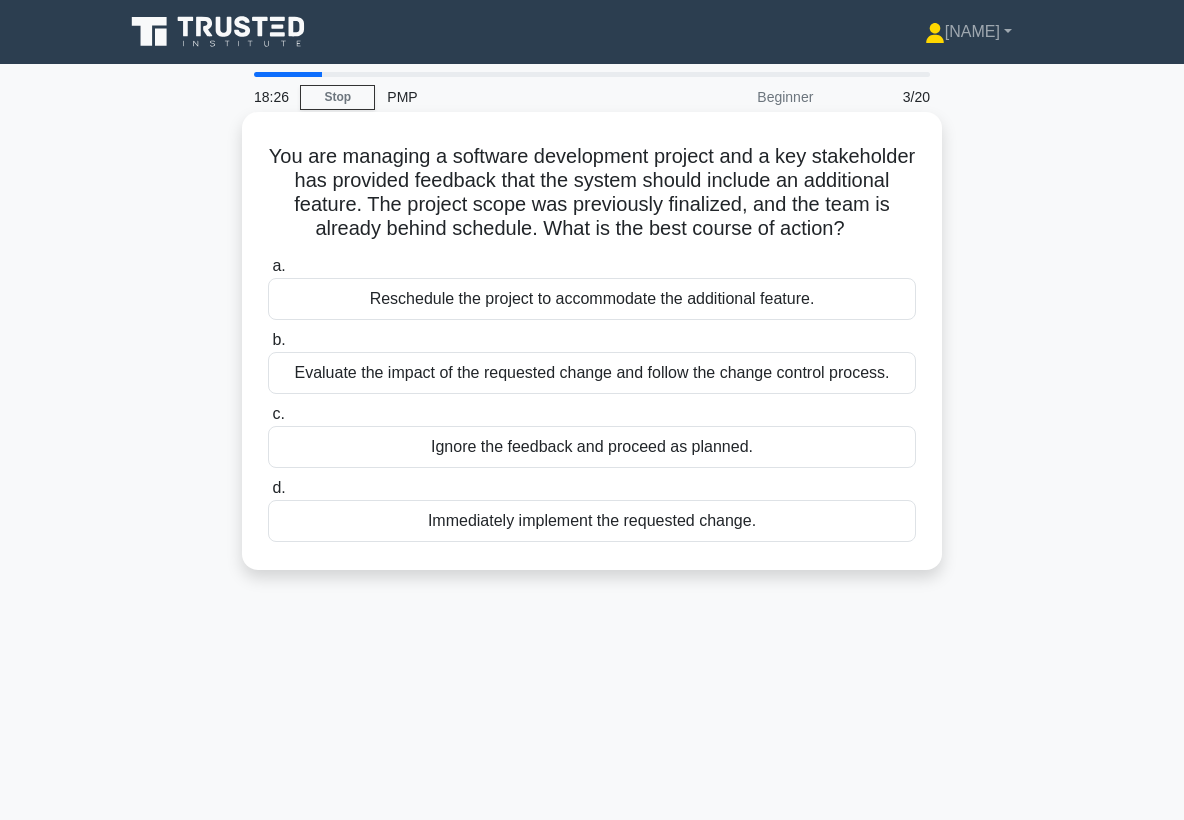 click on "Evaluate the impact of the requested change and follow the change control process." at bounding box center (592, 373) 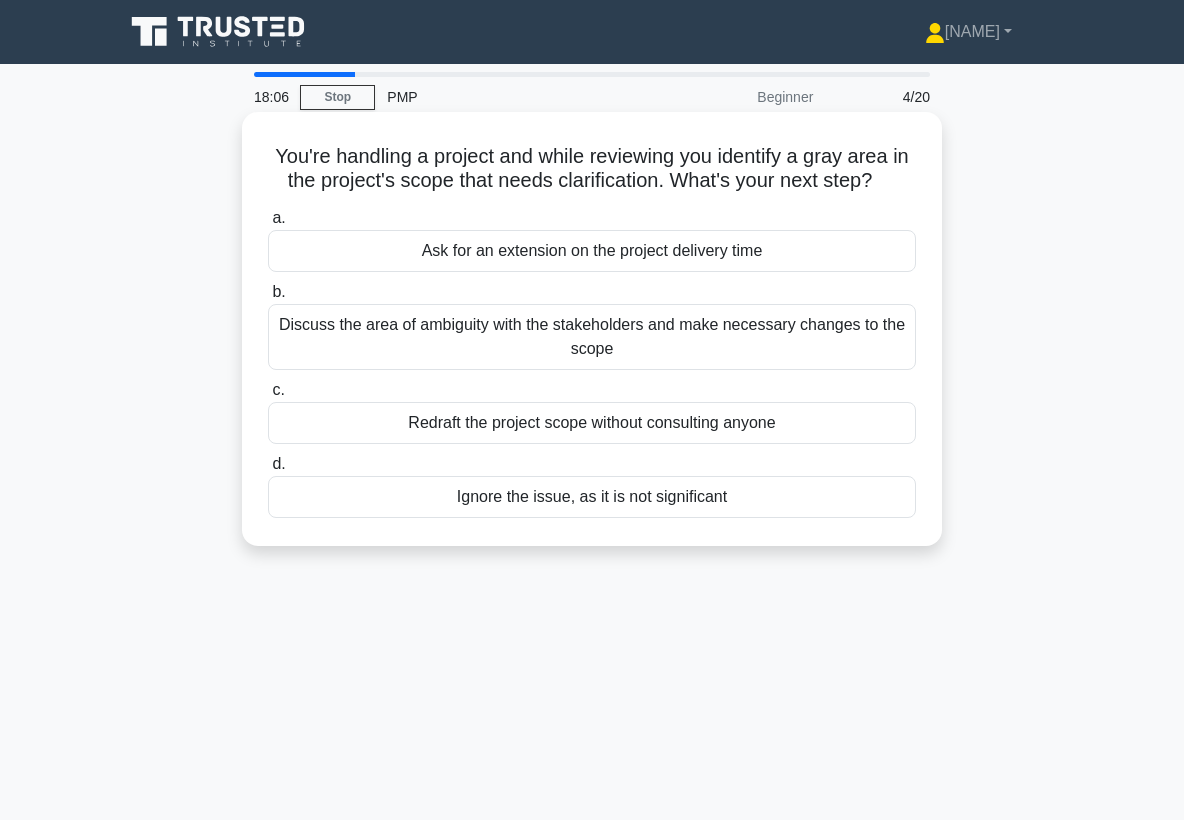 click on "Discuss the area of ambiguity with the stakeholders and make necessary changes to the scope" at bounding box center [592, 337] 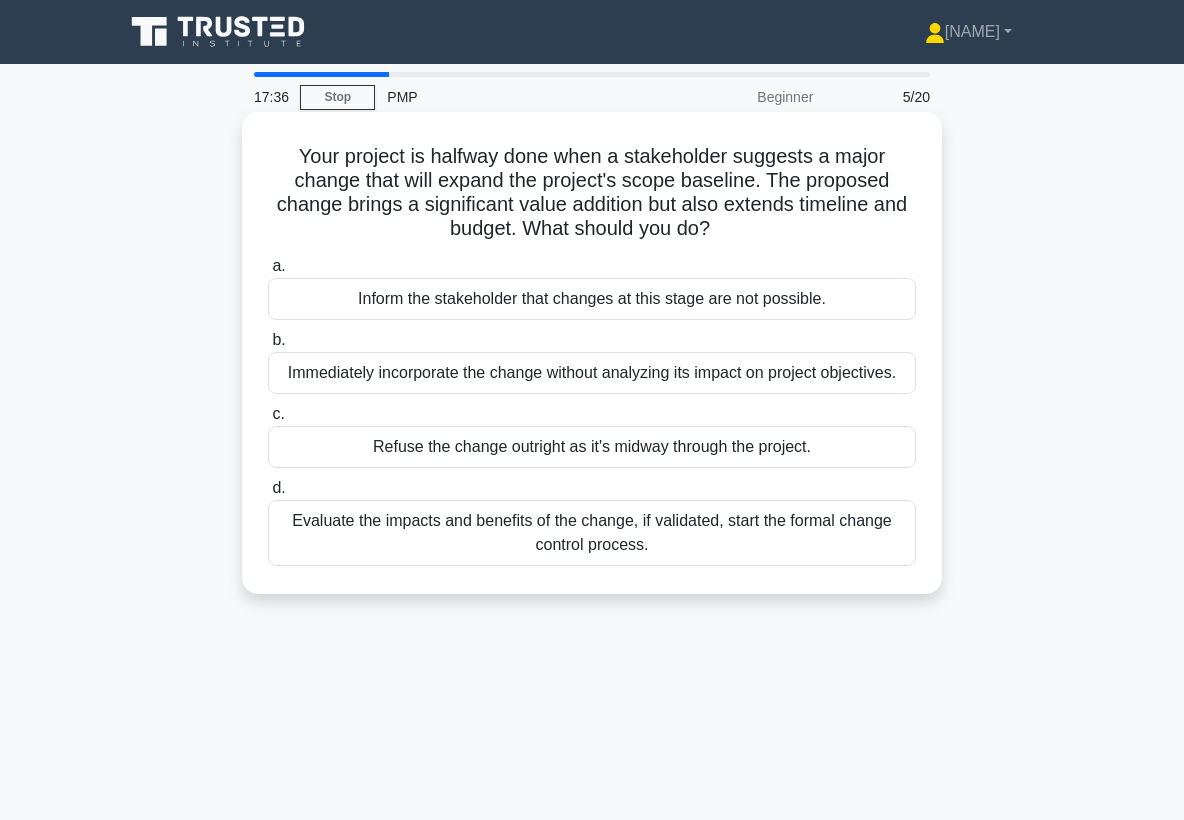 click on "Evaluate the impacts and benefits of the change, if validated, start the formal change control process." at bounding box center (592, 533) 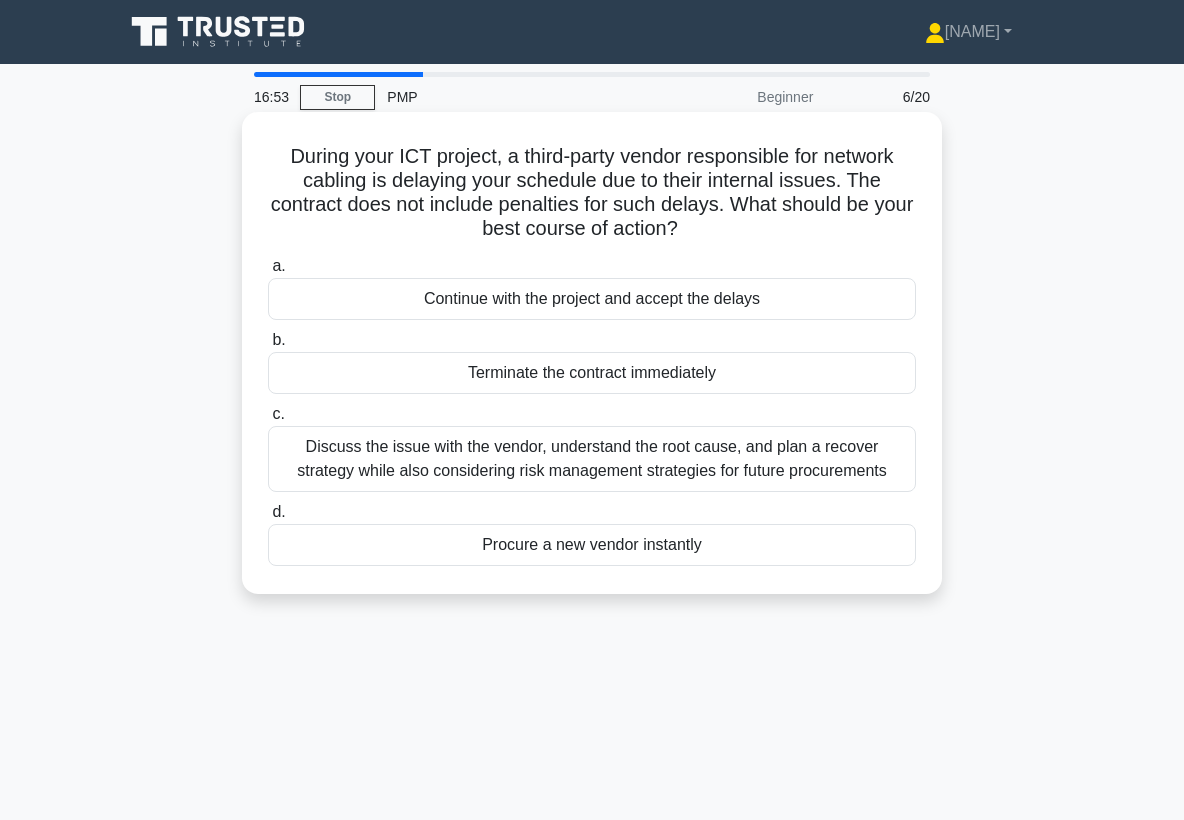 click on "Discuss the issue with the vendor, understand the root cause, and plan a recover strategy while also considering risk management strategies for future procurements" at bounding box center (592, 459) 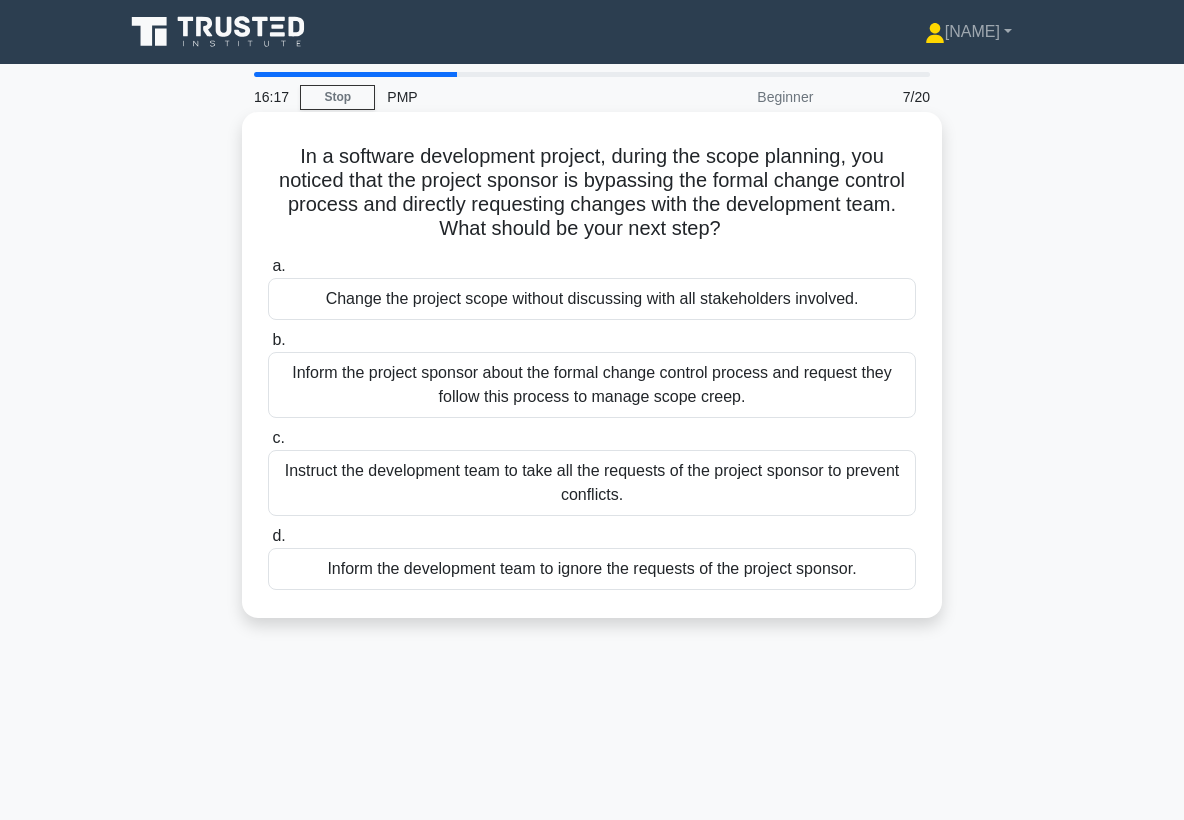 click on "Inform the project sponsor about the formal change control process and request they follow this process to manage scope creep." at bounding box center (592, 385) 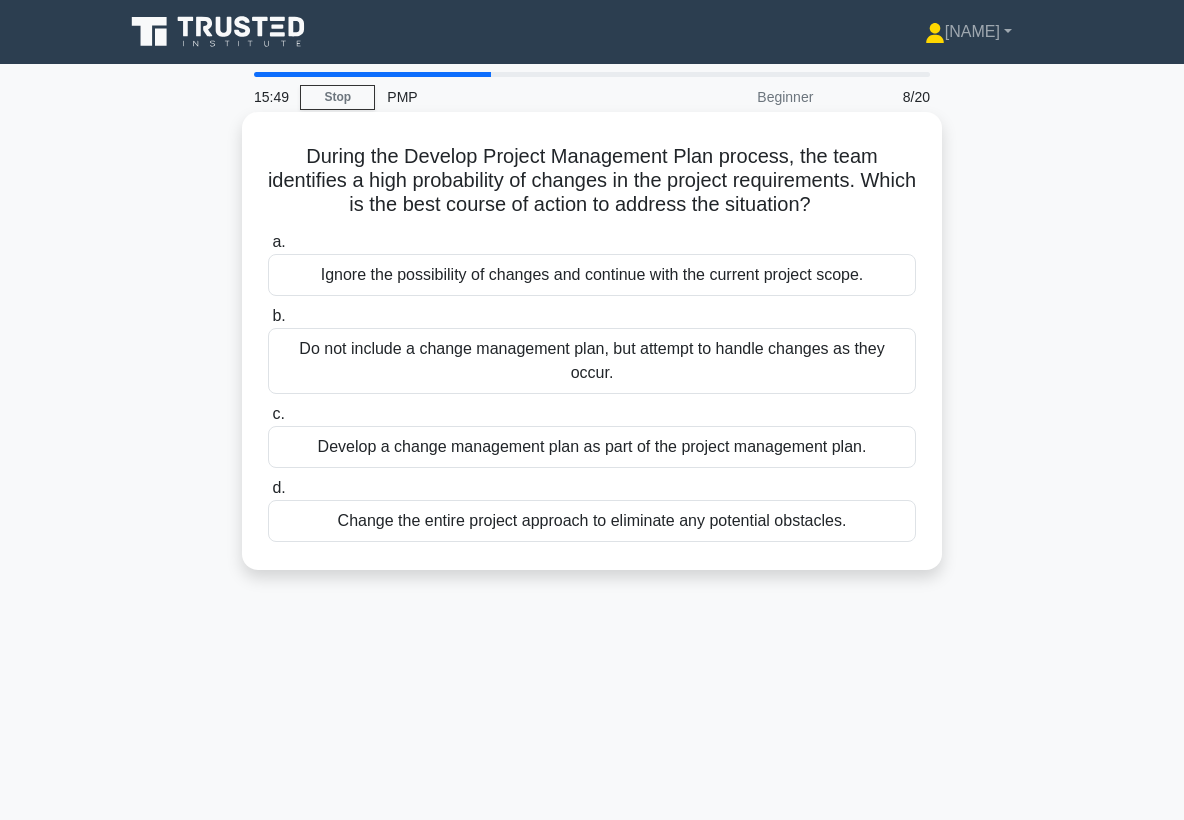 click on "Develop a change management plan as part of the project management plan." at bounding box center [592, 447] 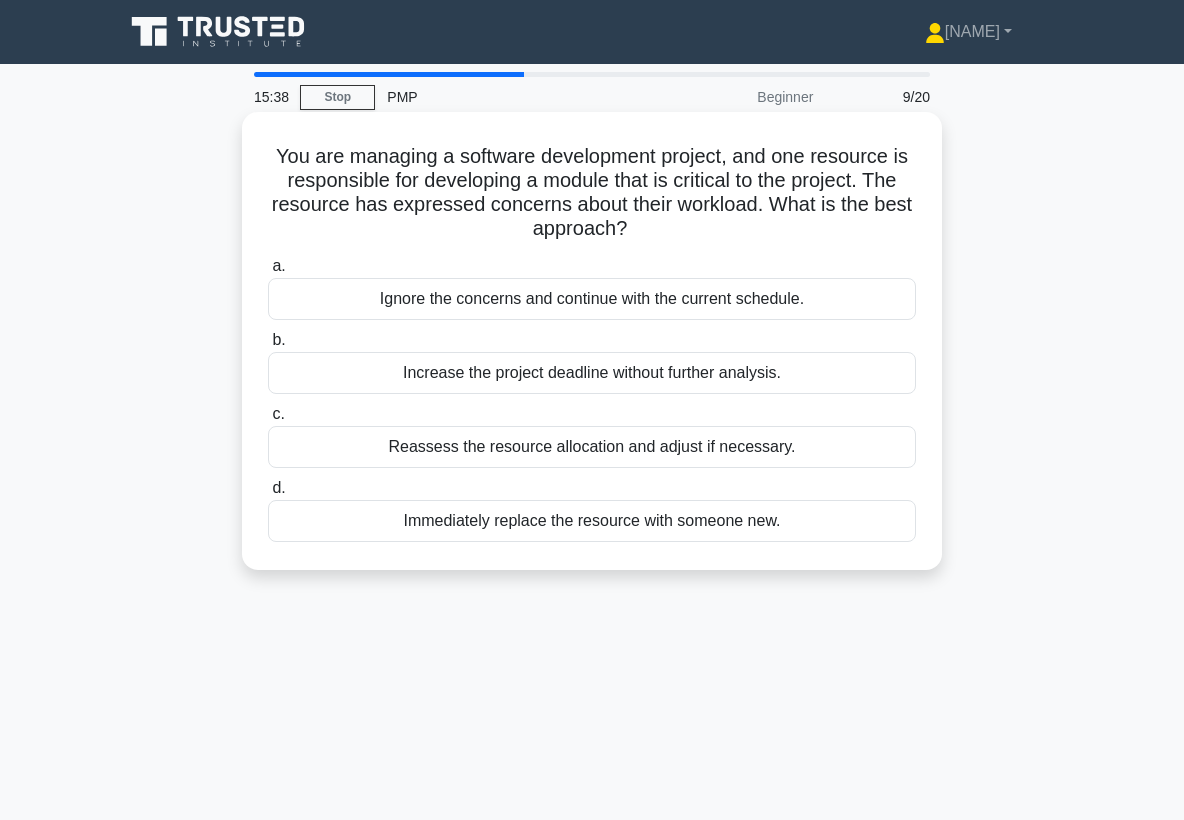 click on "Reassess the resource allocation and adjust if necessary." at bounding box center [592, 447] 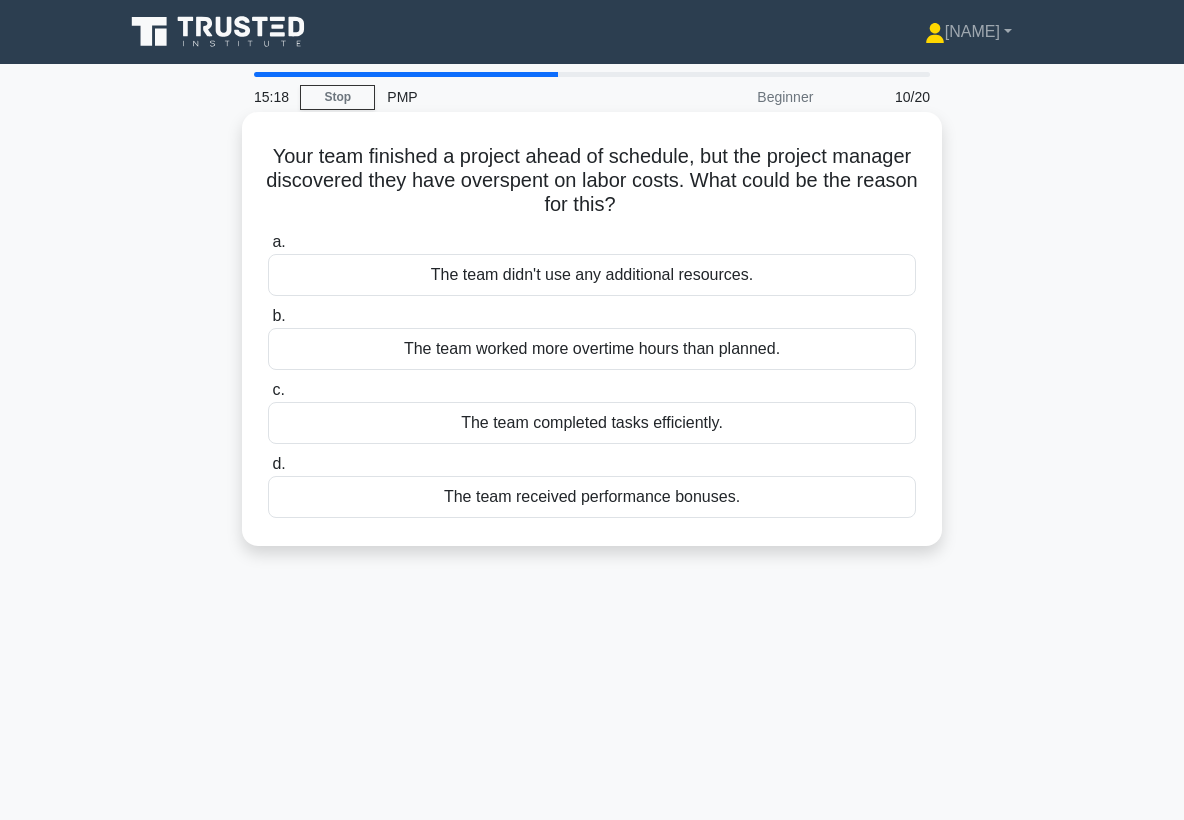 click on "The team worked more overtime hours than planned." at bounding box center (592, 349) 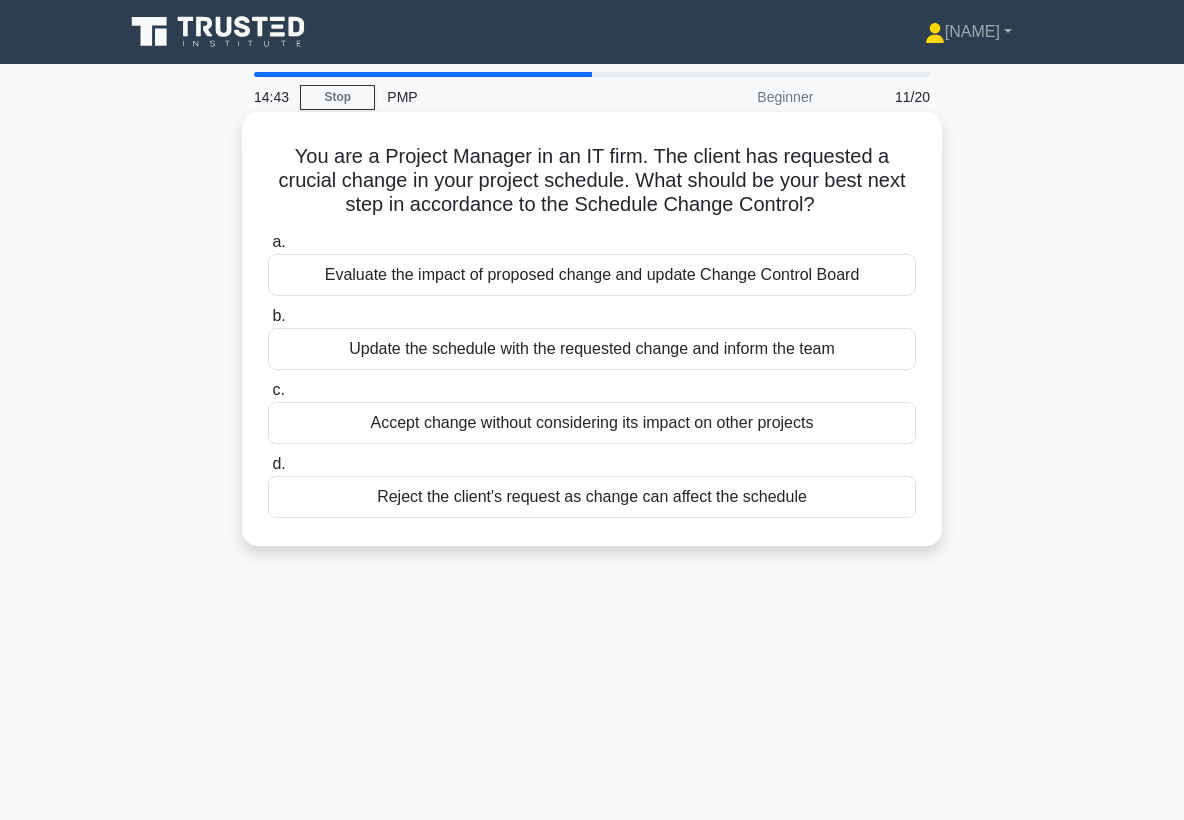 click on "Evaluate the impact of proposed change and update Change Control Board" at bounding box center (592, 275) 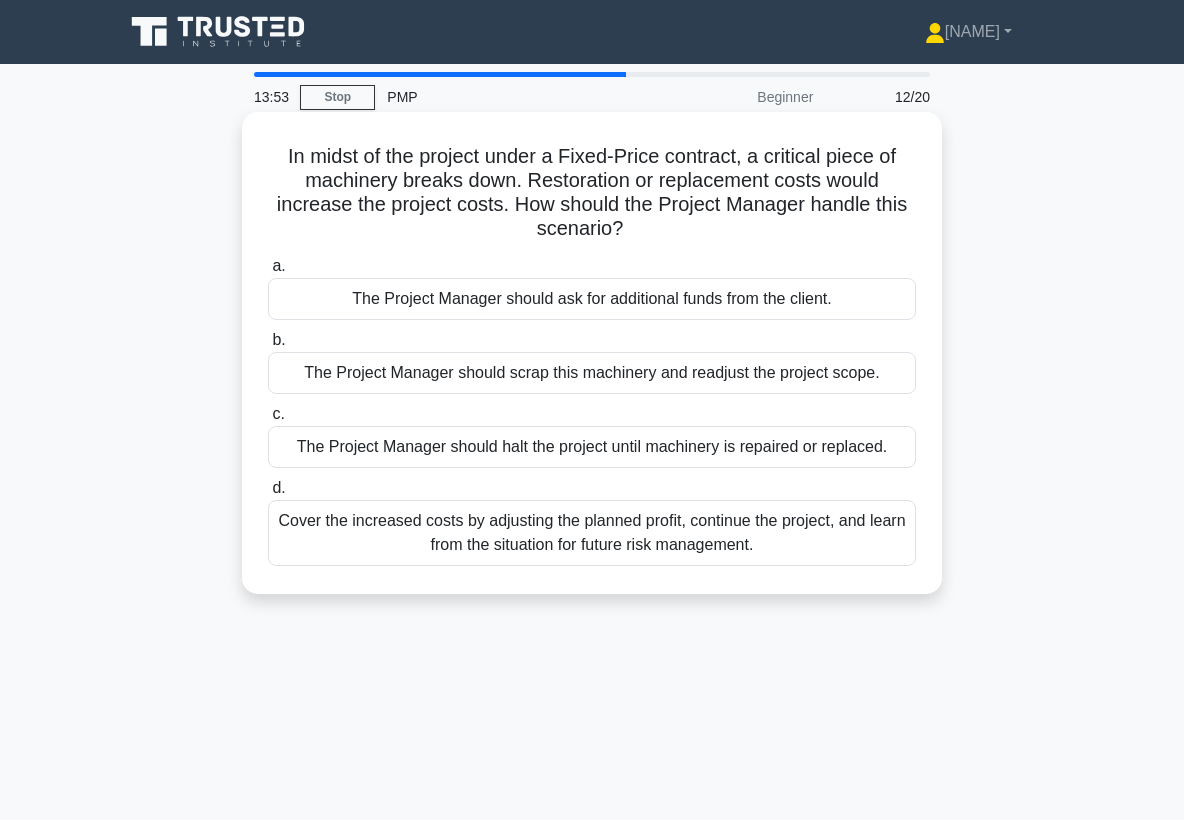 click on "Cover the increased costs by adjusting the planned profit, continue the project, and learn from the situation for future risk management." at bounding box center [592, 533] 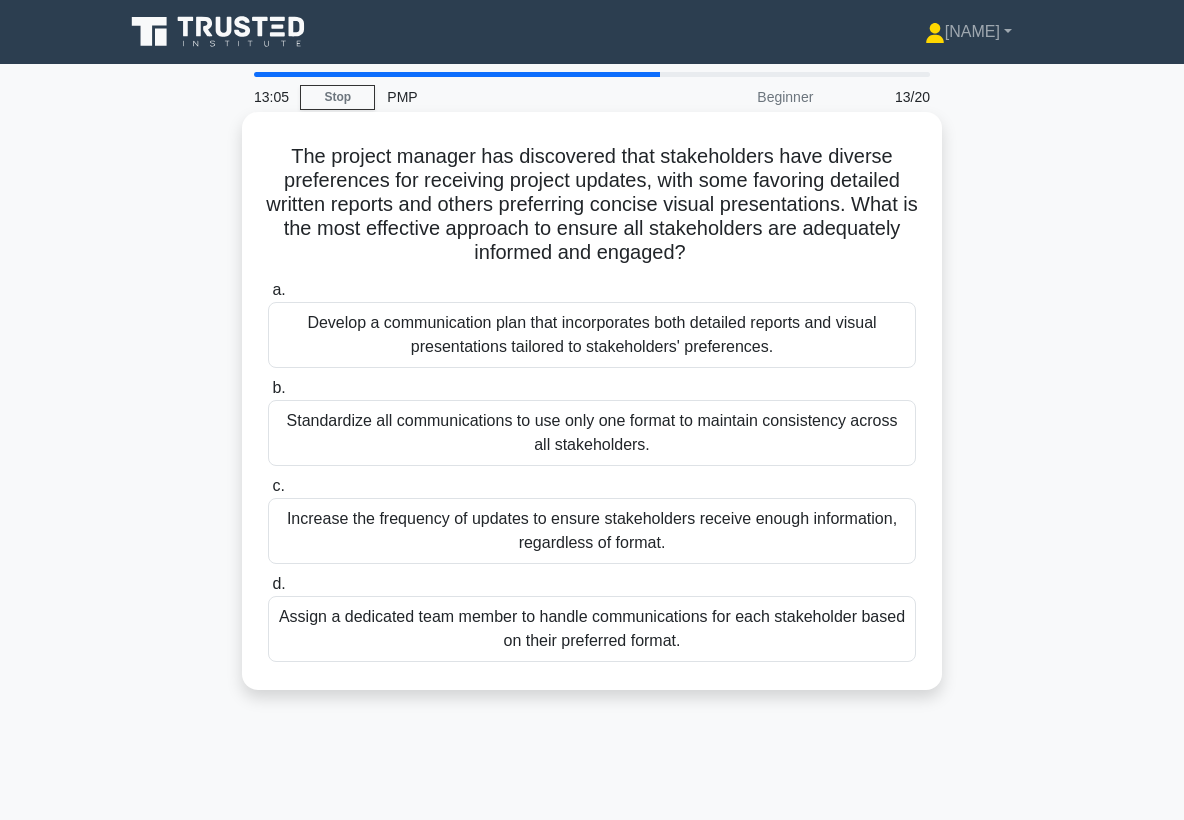 click on "Develop a communication plan that incorporates both detailed reports and visual presentations tailored to stakeholders' preferences." at bounding box center [592, 335] 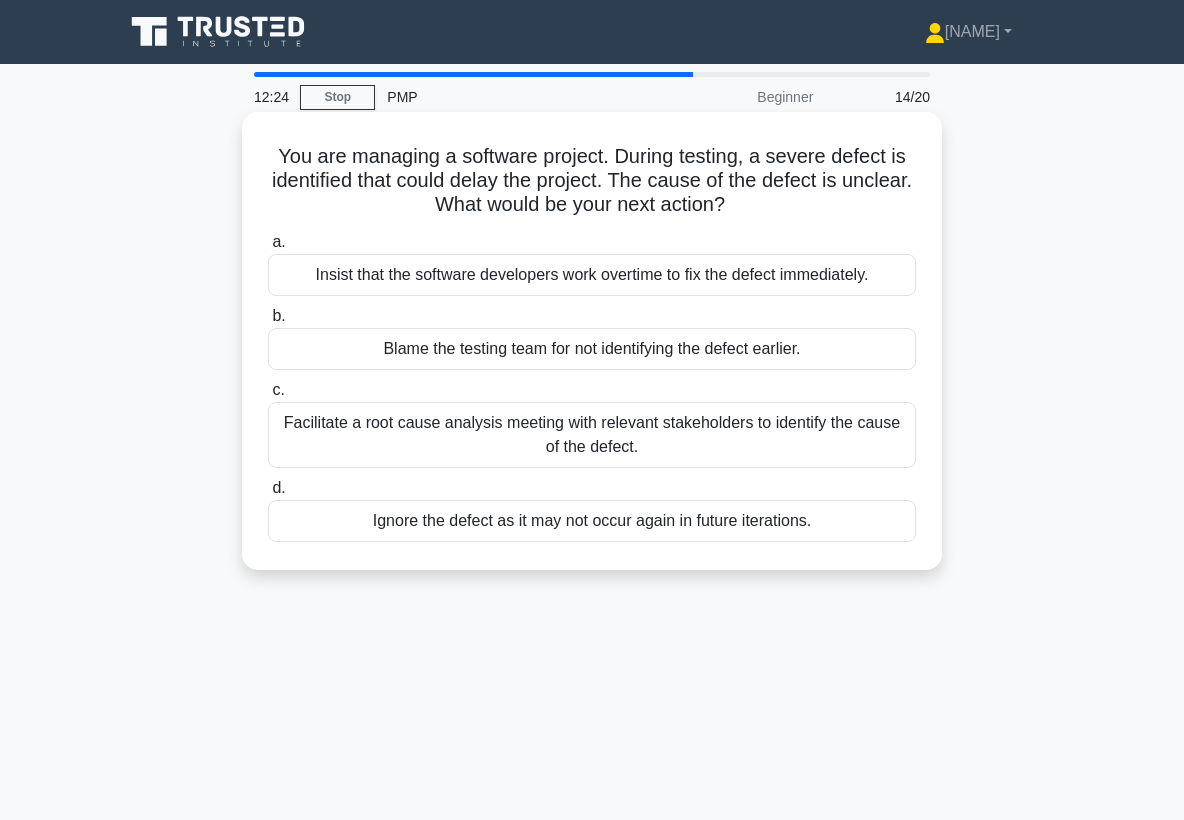 click on "Facilitate a root cause analysis meeting with relevant stakeholders to identify the cause of the defect." at bounding box center (592, 435) 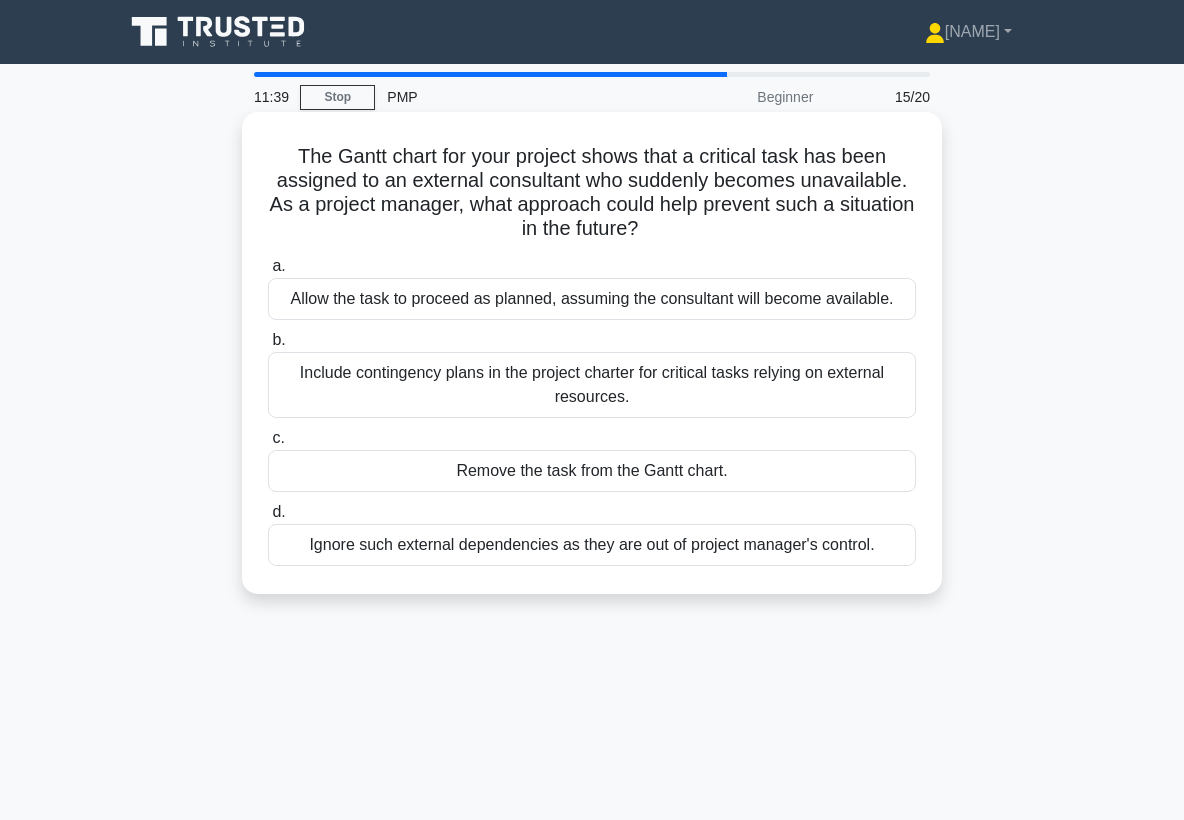 click on "Include contingency plans in the project charter for critical tasks relying on external resources." at bounding box center (592, 385) 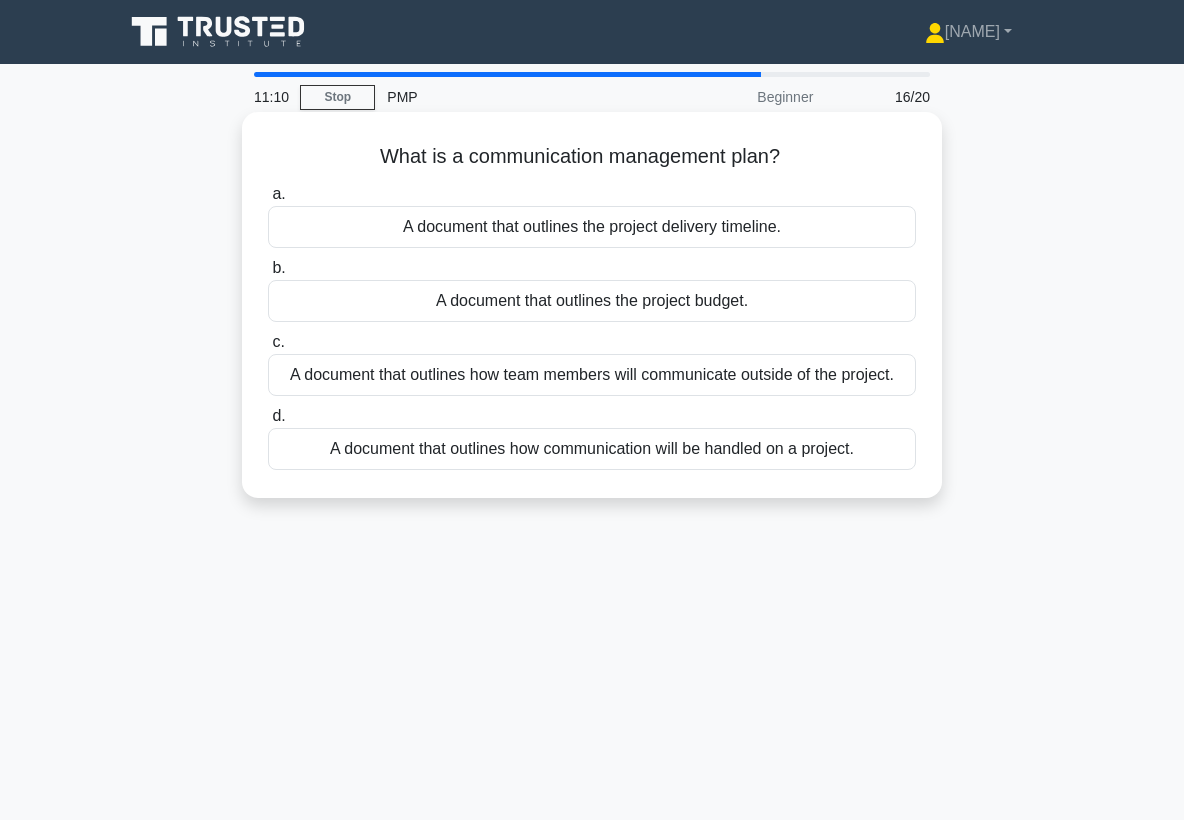 click on "A document that outlines how communication will be handled on a project." at bounding box center (592, 449) 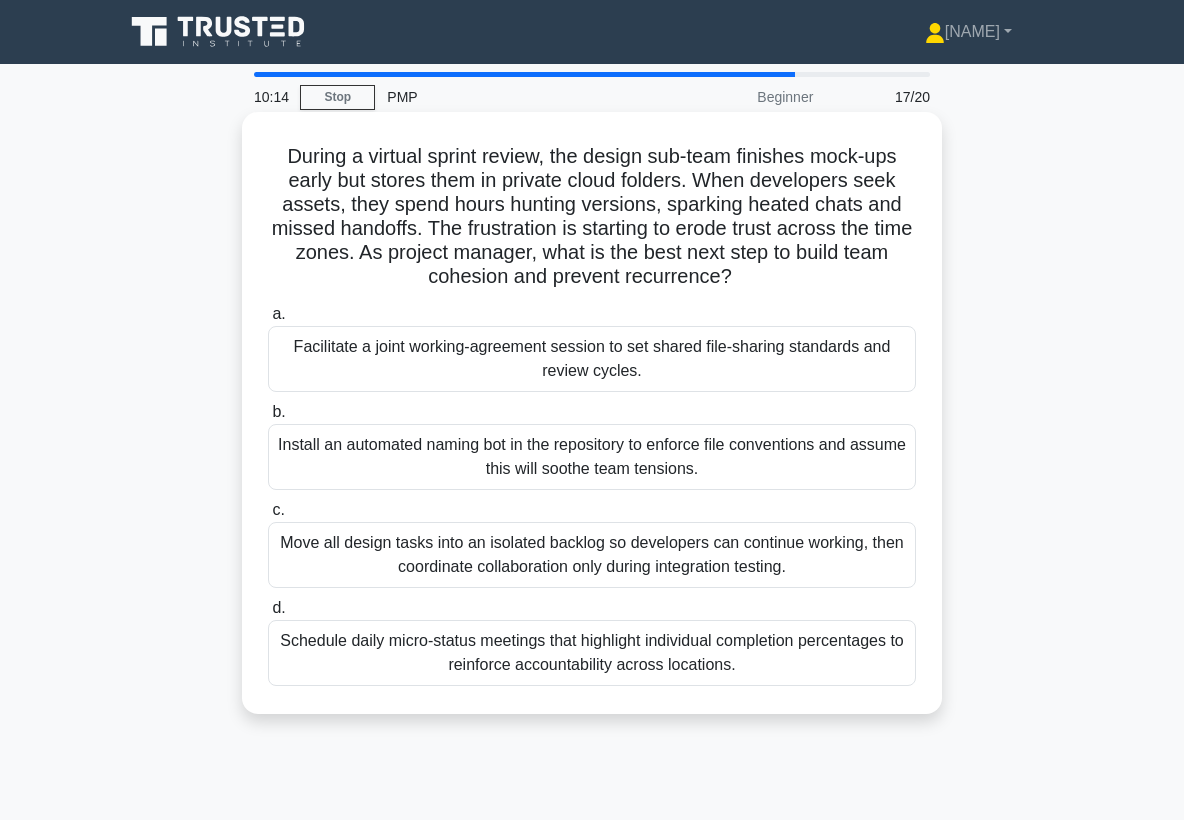 click on "Facilitate a joint working-agreement session to set shared file-sharing standards and review cycles." at bounding box center [592, 359] 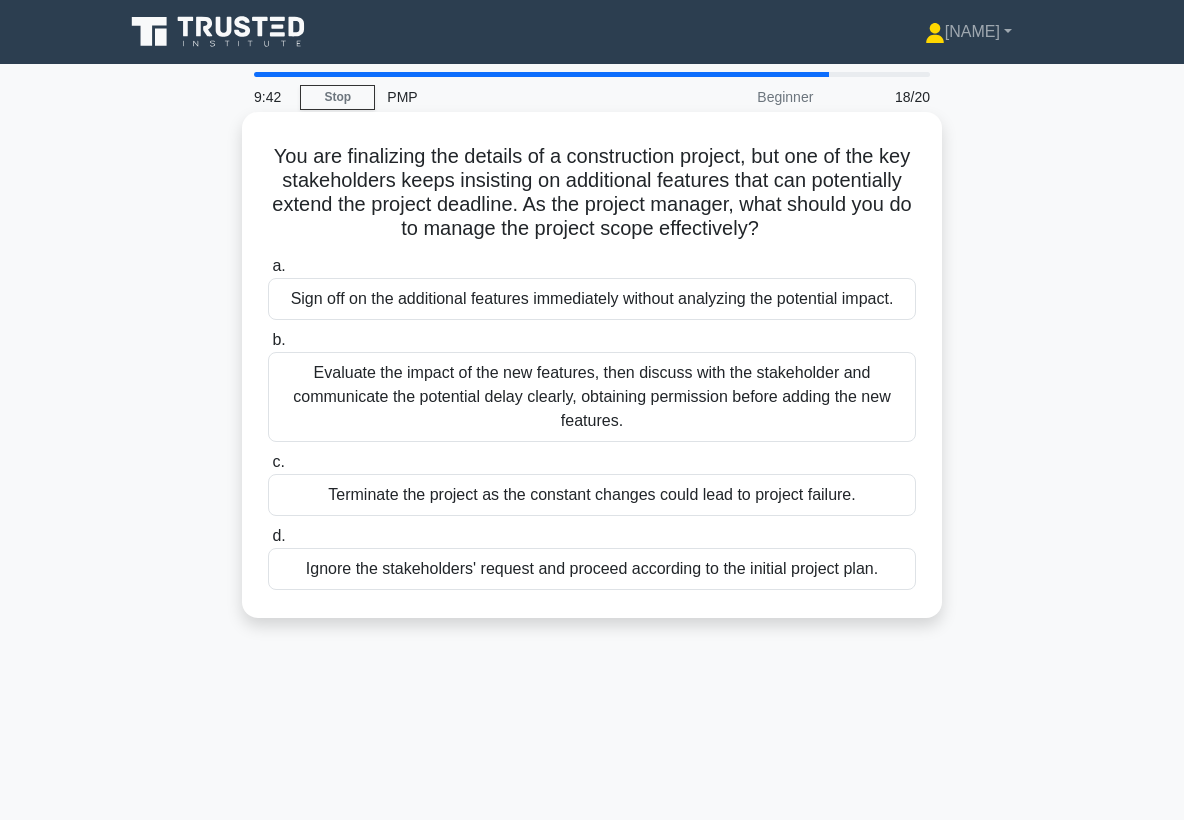 click on "Evaluate the impact of the new features, then discuss with the stakeholder and communicate the potential delay clearly, obtaining permission before adding the new features." at bounding box center [592, 397] 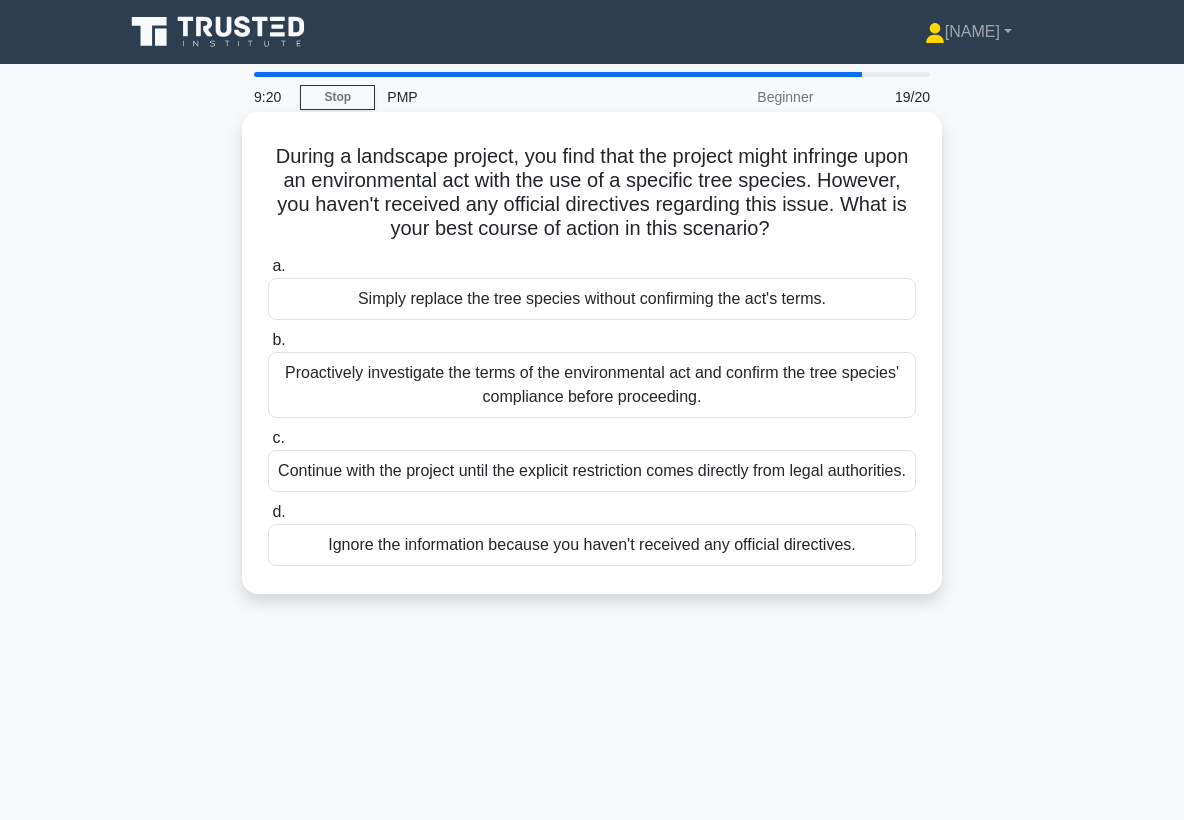 click on "Proactively investigate the terms of the environmental act and confirm the tree species' compliance before proceeding." at bounding box center (592, 385) 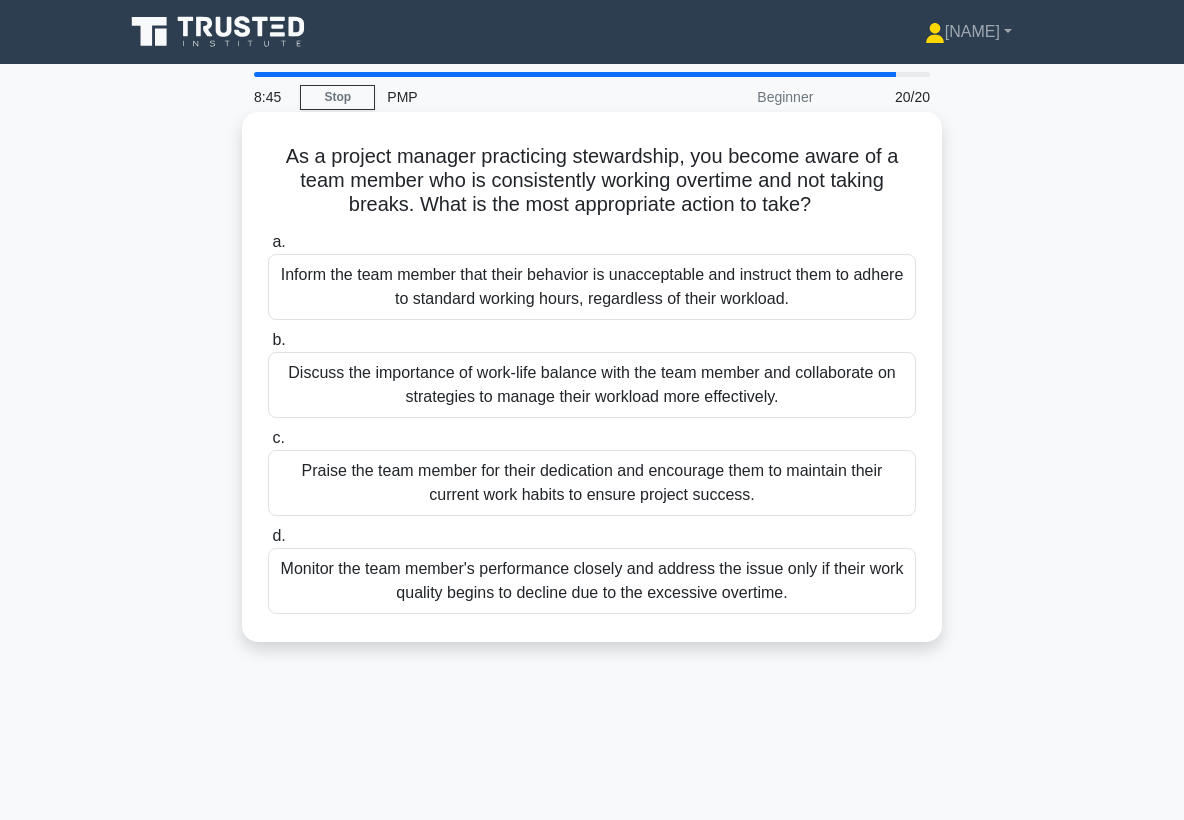 click on "Discuss the importance of work-life balance with the team member and collaborate on strategies to manage their workload more effectively." at bounding box center [592, 385] 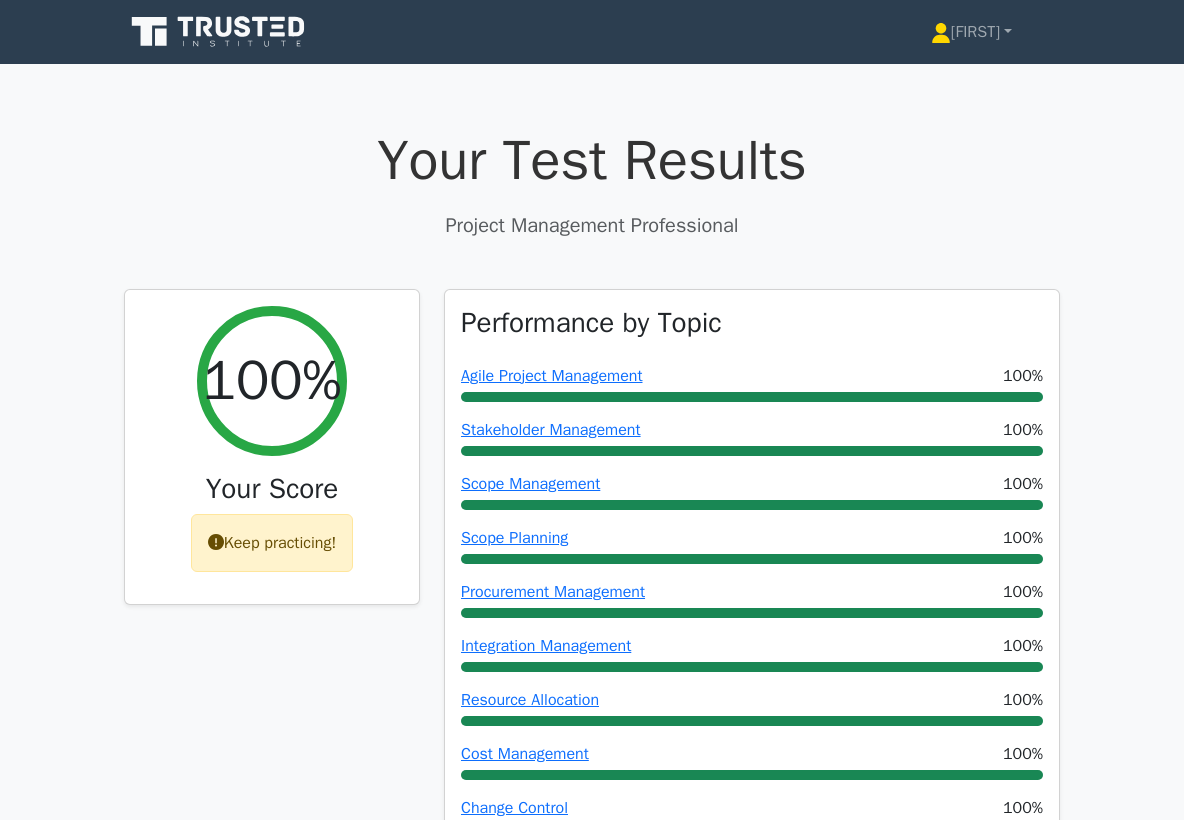 scroll, scrollTop: 0, scrollLeft: 0, axis: both 